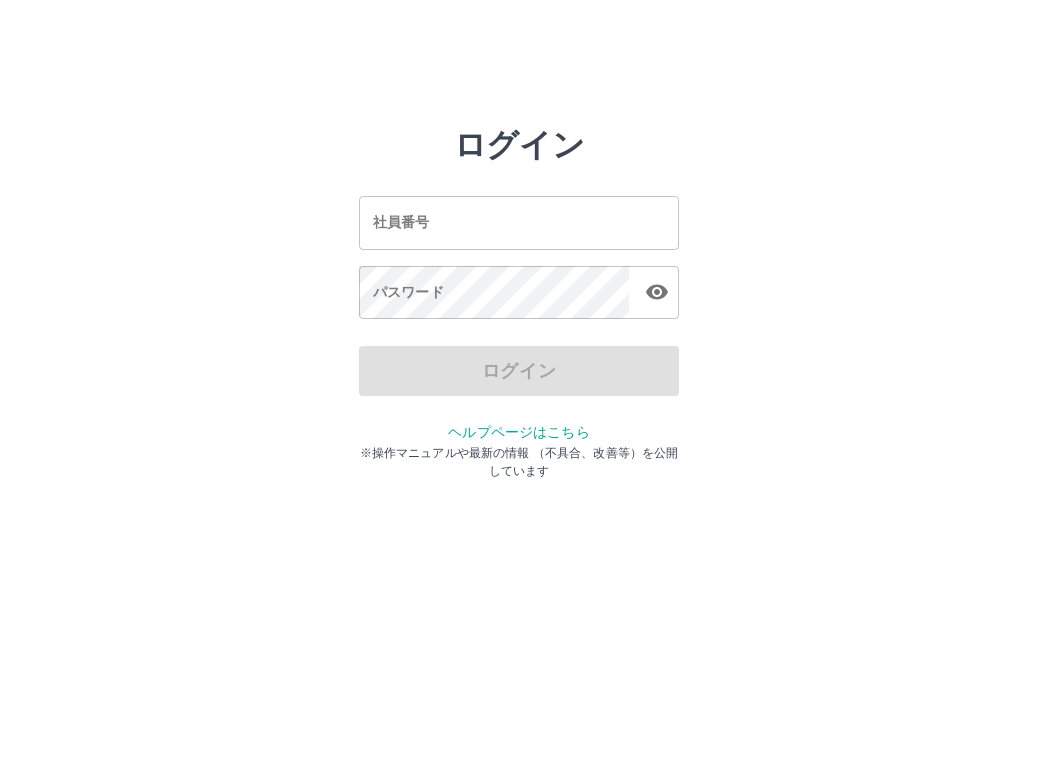 scroll, scrollTop: 0, scrollLeft: 0, axis: both 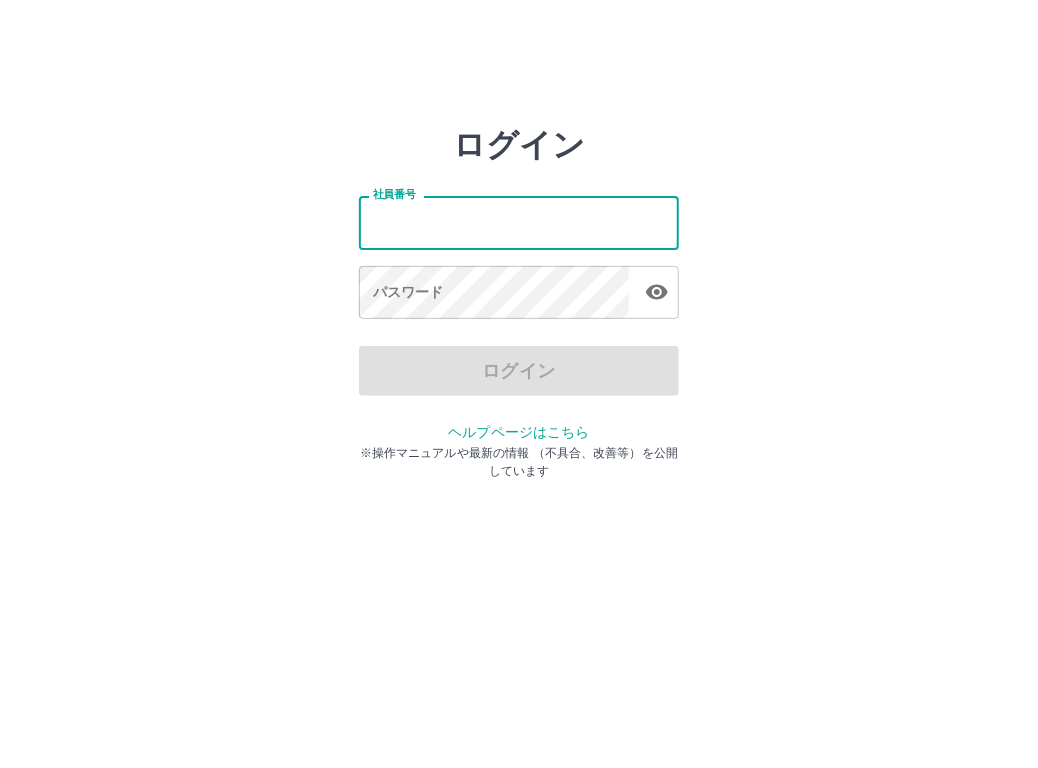 click on "社員番号" at bounding box center (519, 222) 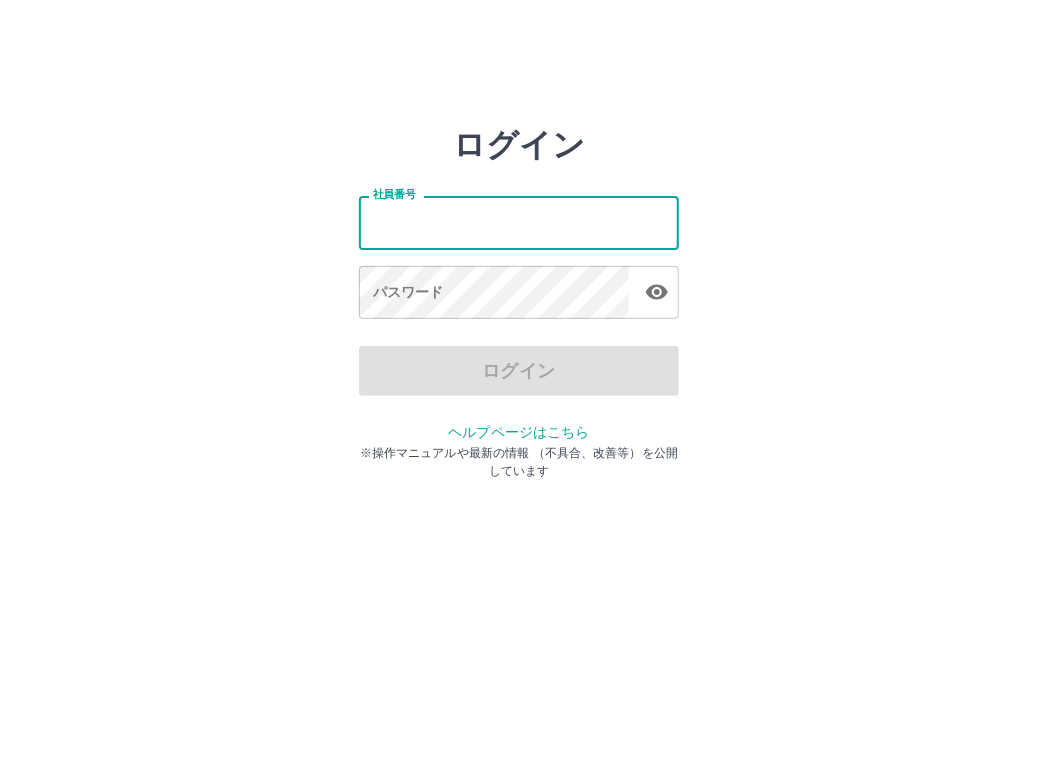 type on "*******" 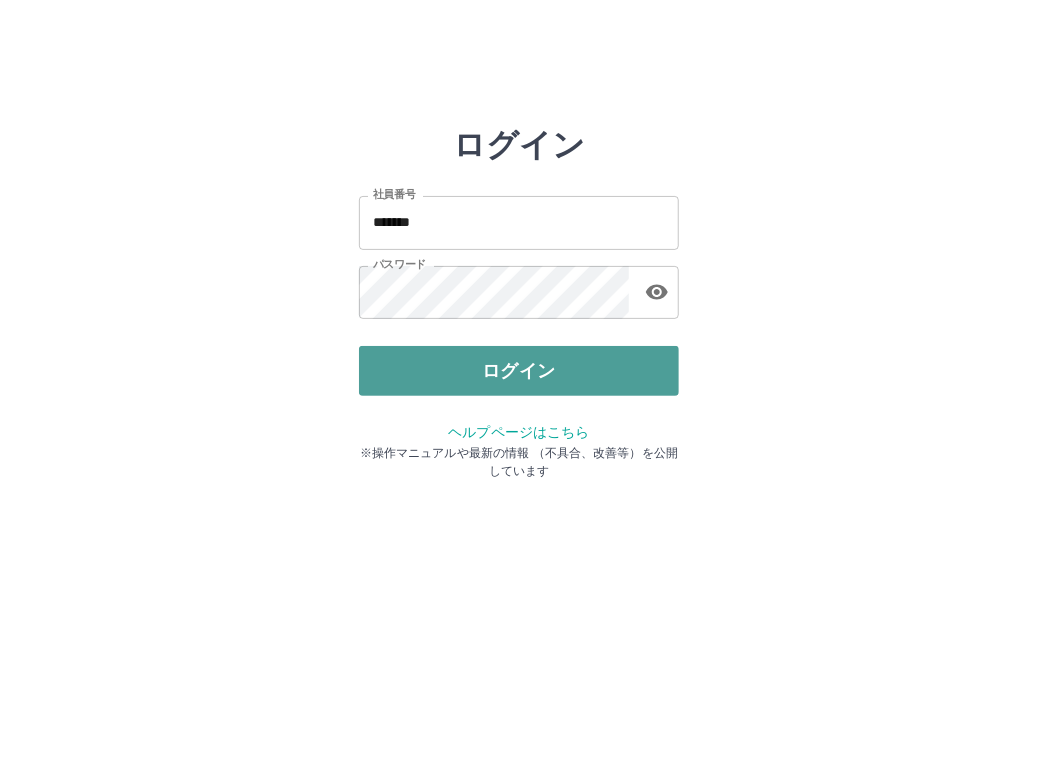 click on "ログイン" at bounding box center (519, 371) 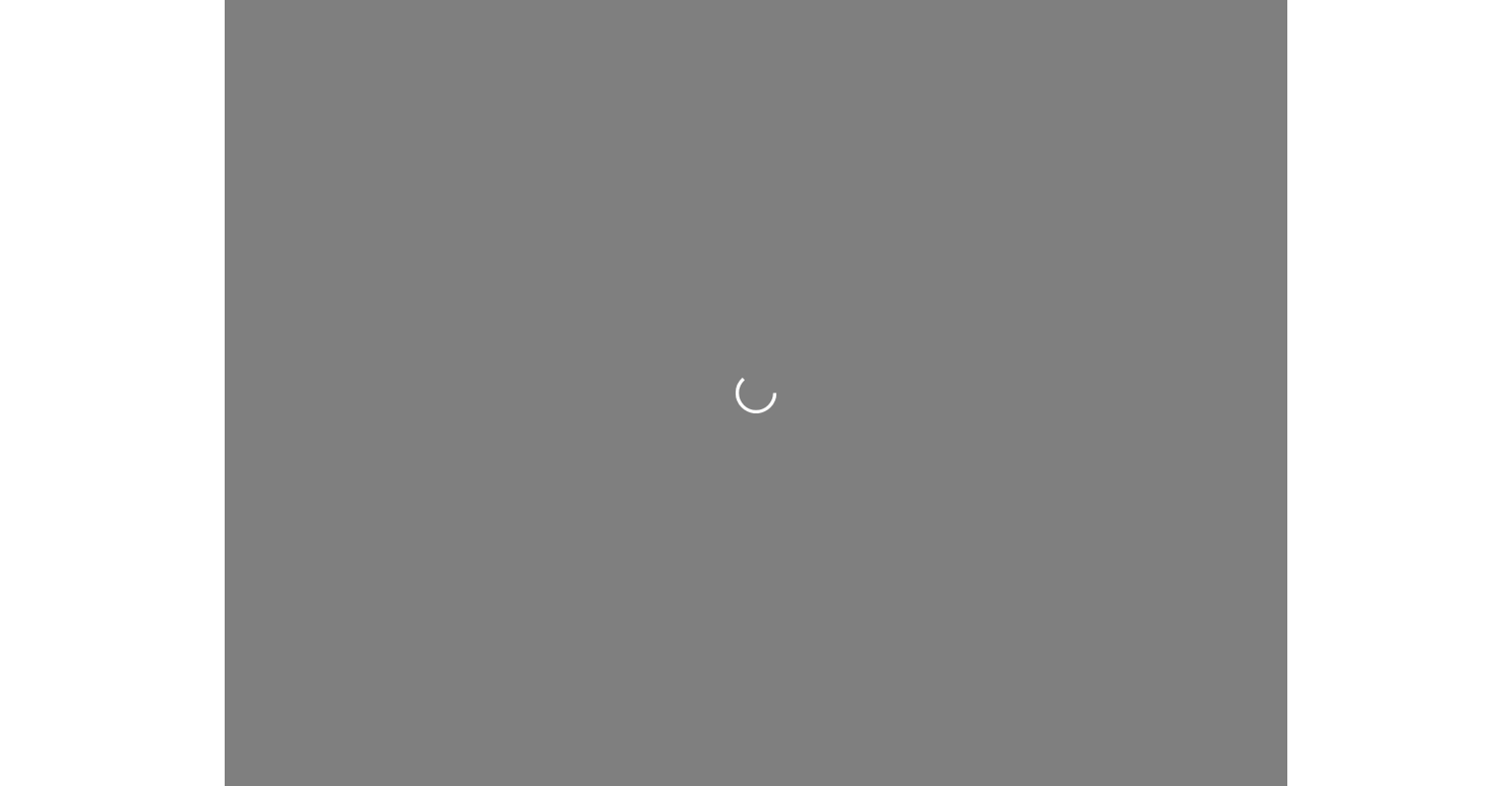 scroll, scrollTop: 0, scrollLeft: 0, axis: both 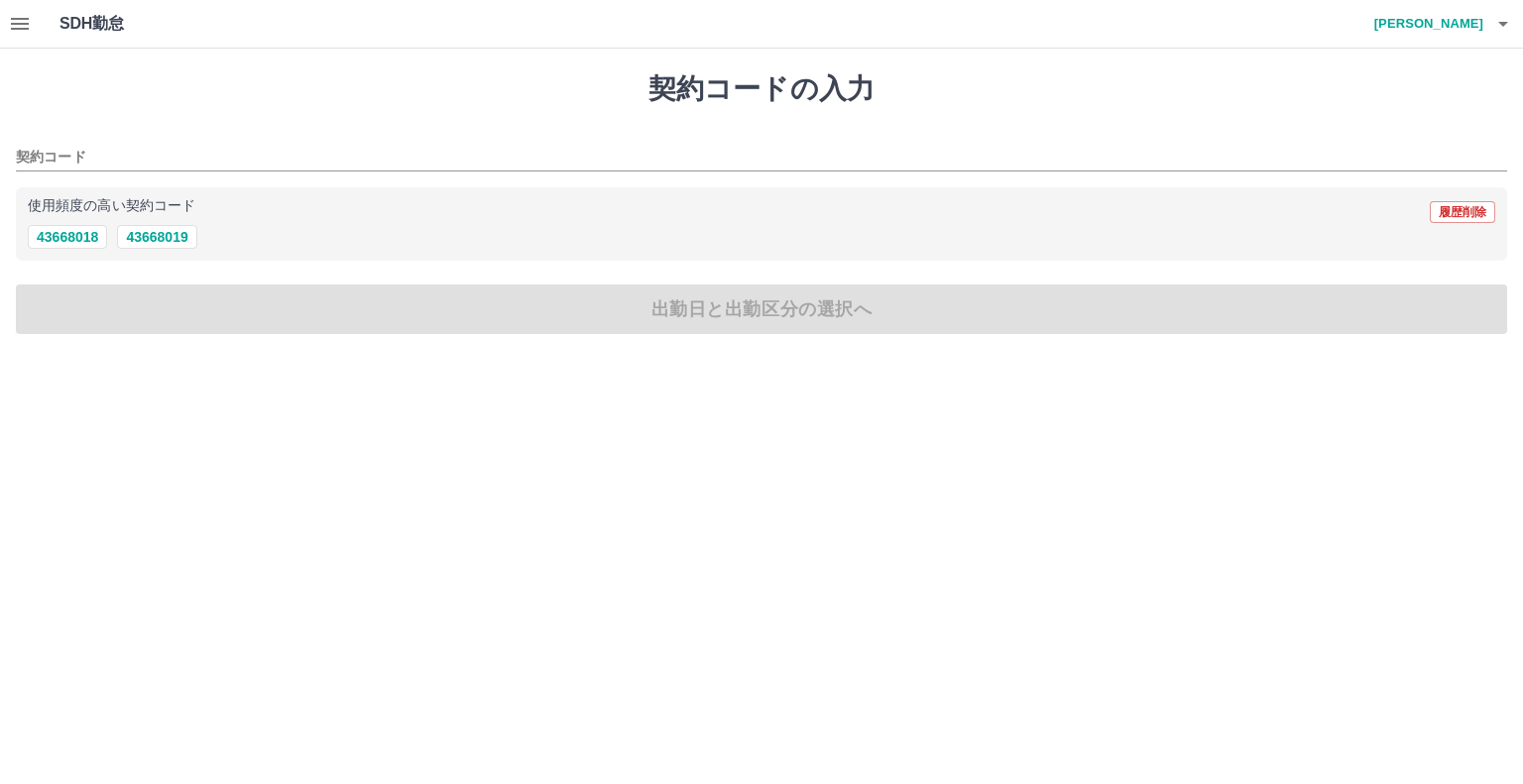 click 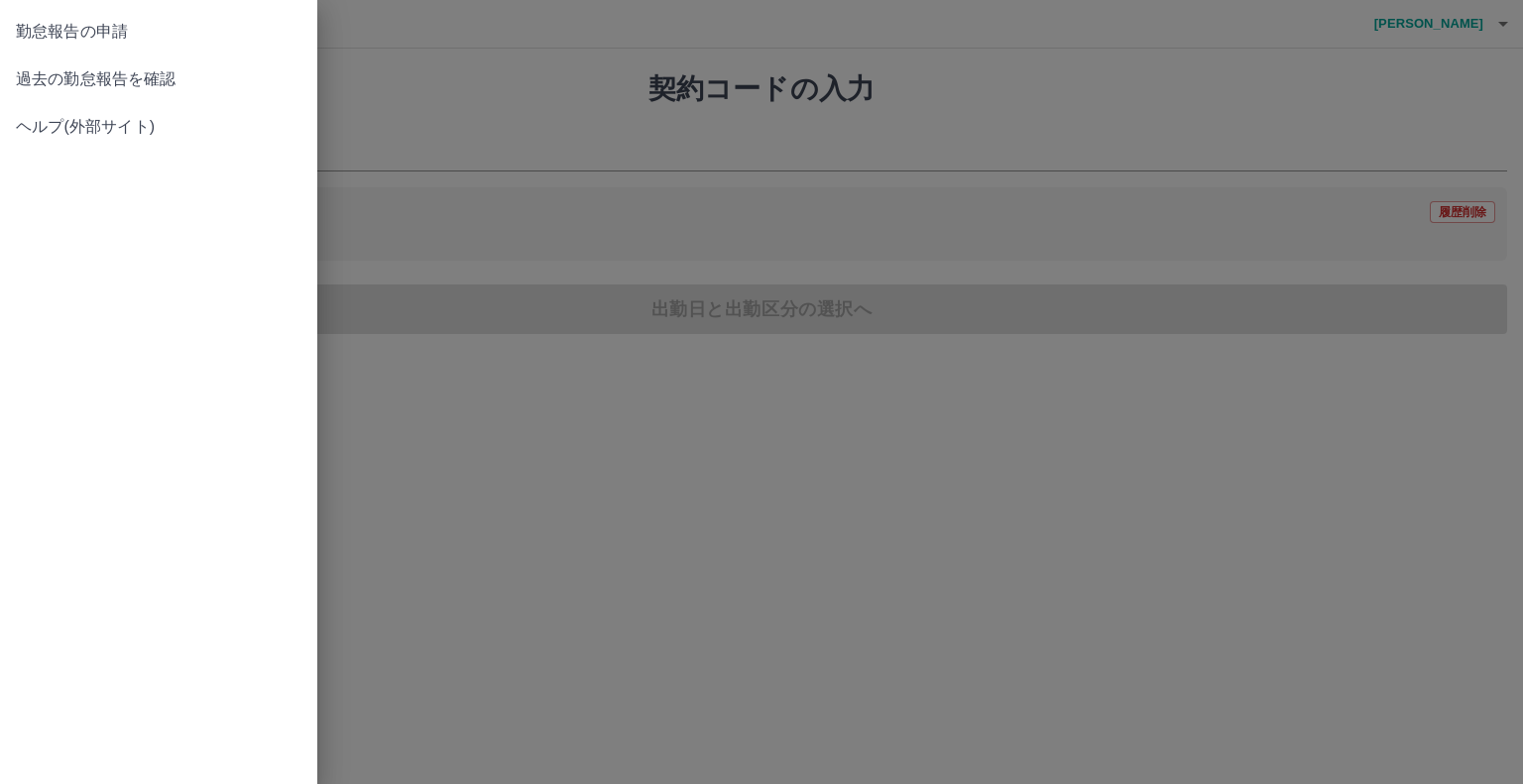 click on "過去の勤怠報告を確認" at bounding box center [159, 79] 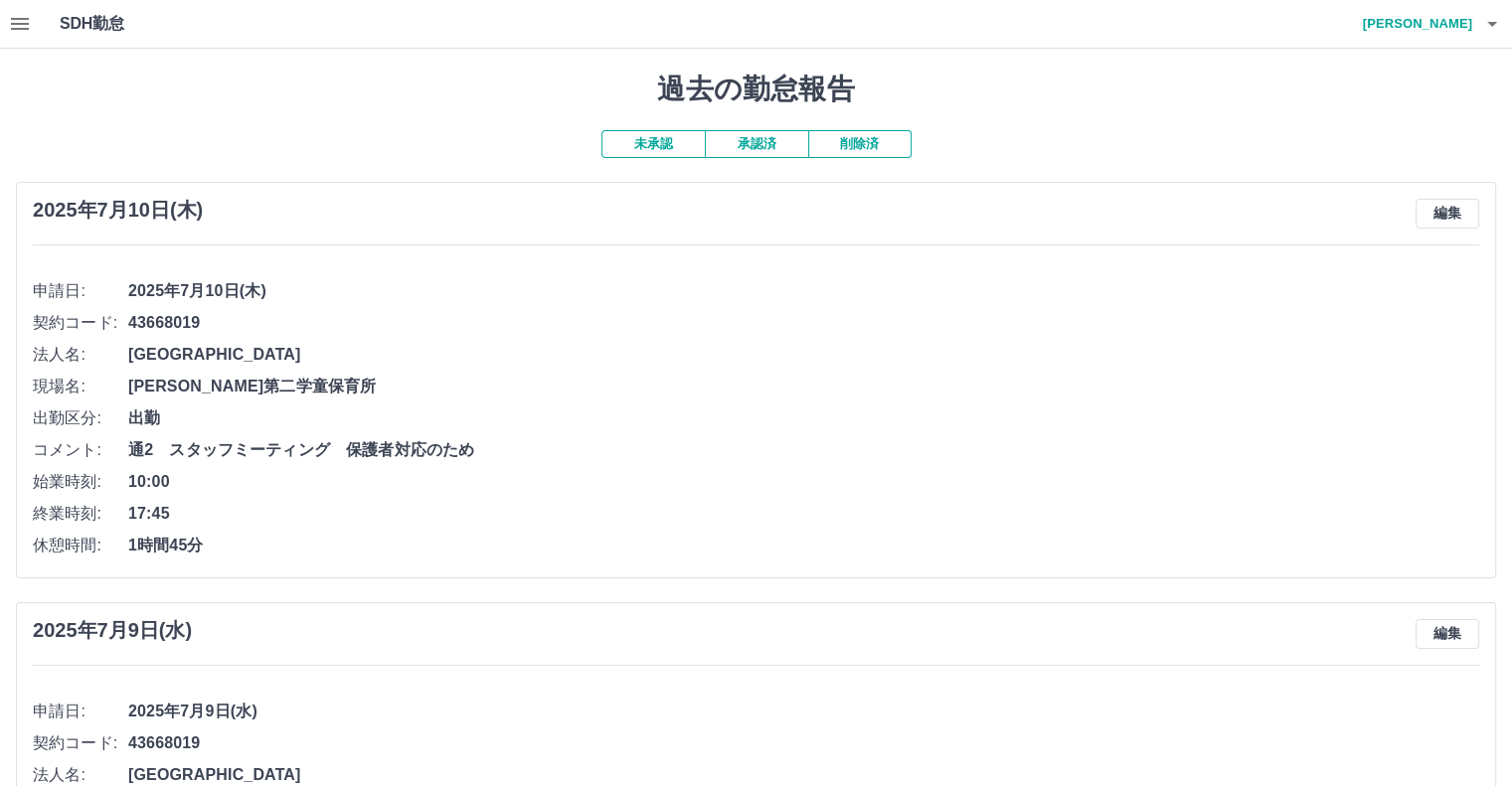 click on "承認済" at bounding box center [756, 144] 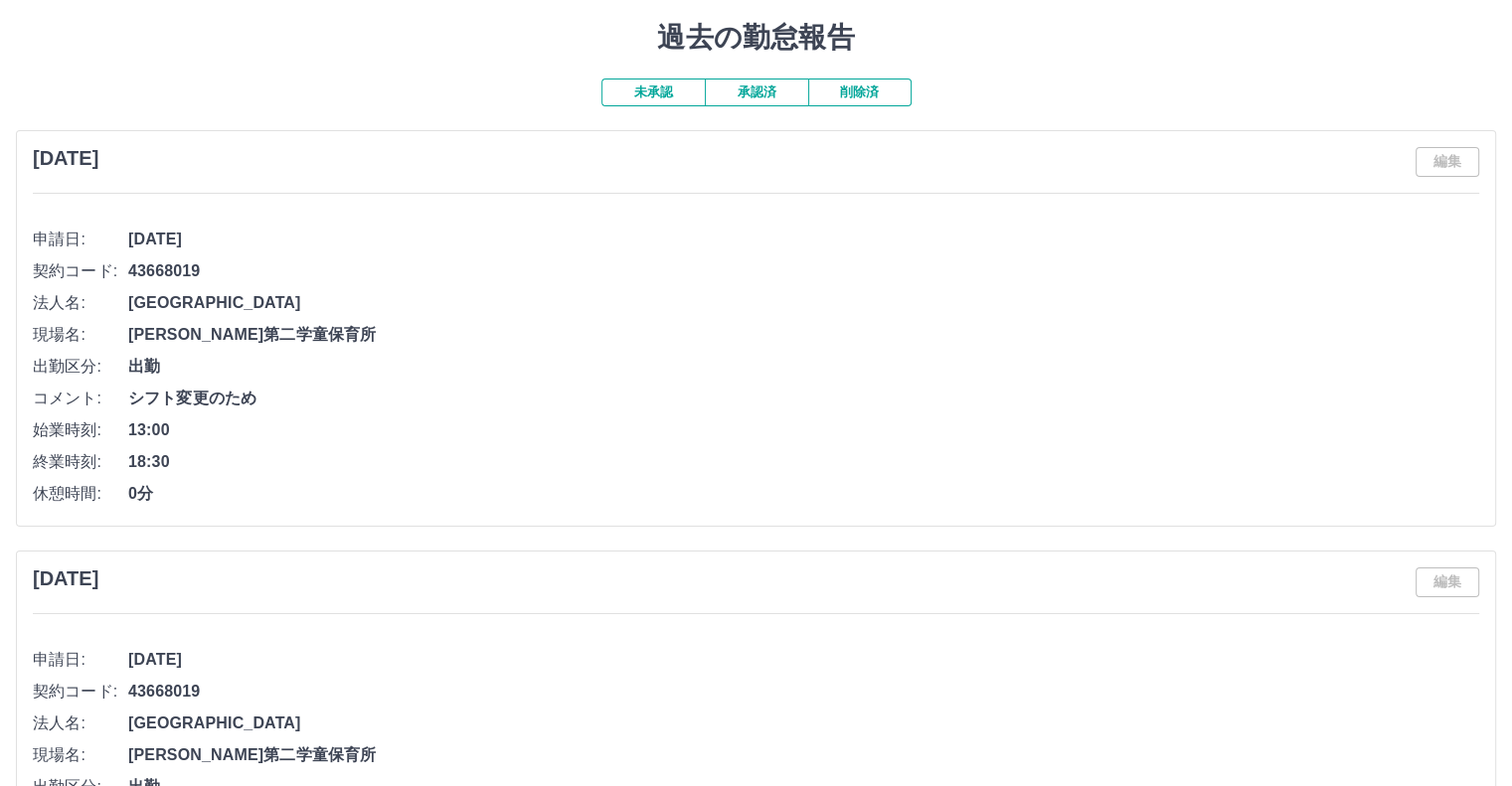 scroll, scrollTop: 0, scrollLeft: 0, axis: both 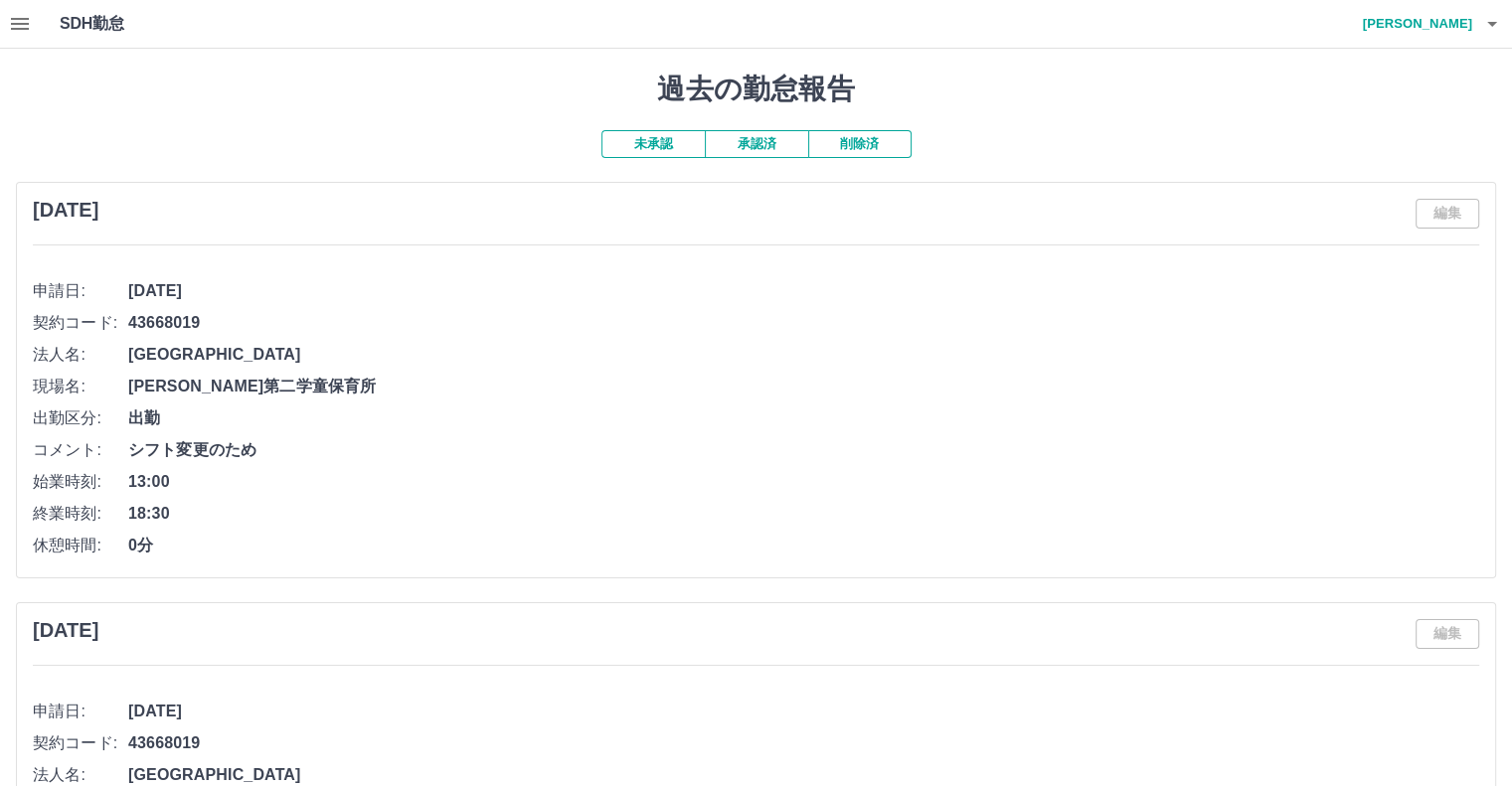 click on "削除済" at bounding box center (860, 144) 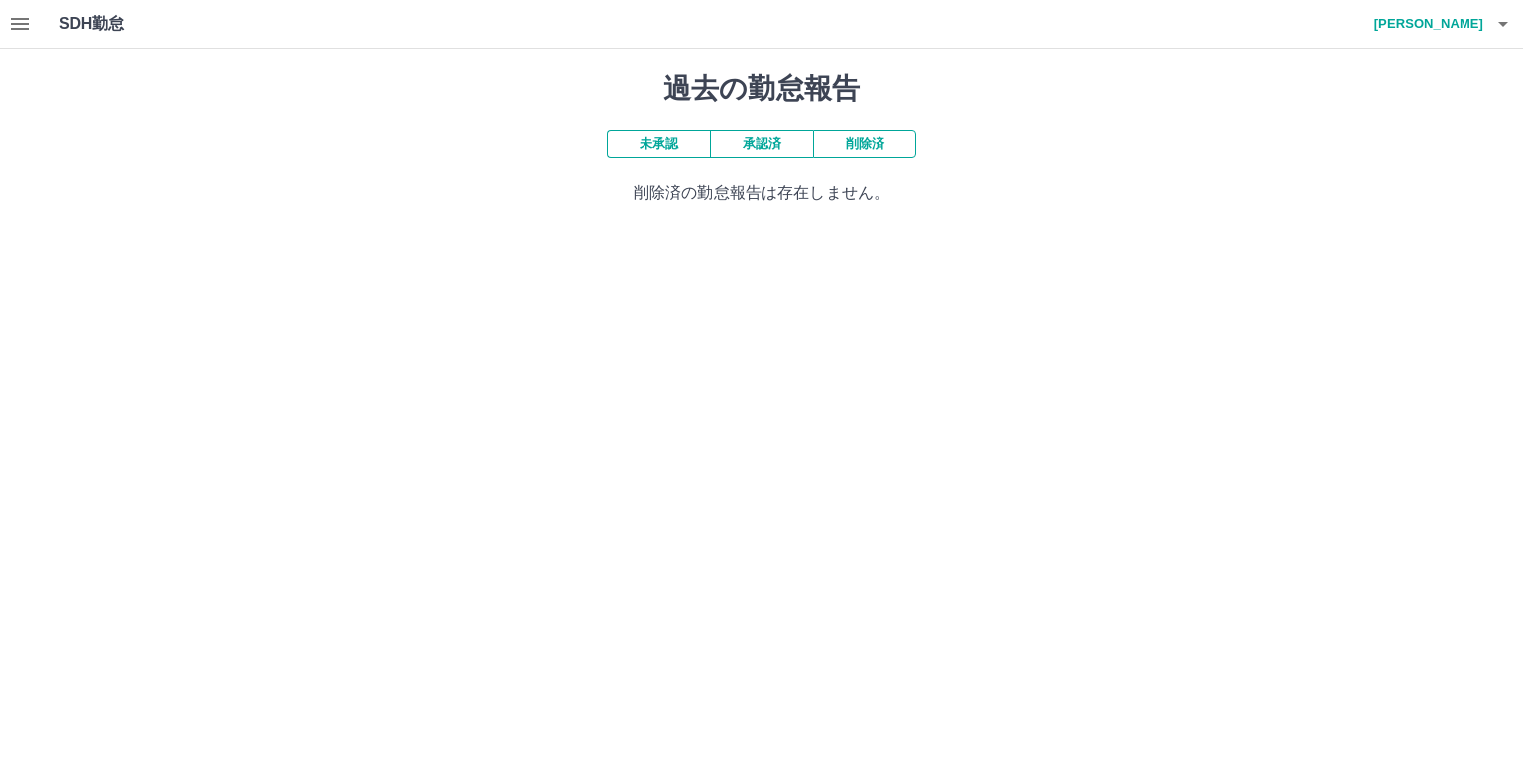 click on "承認済" at bounding box center [762, 144] 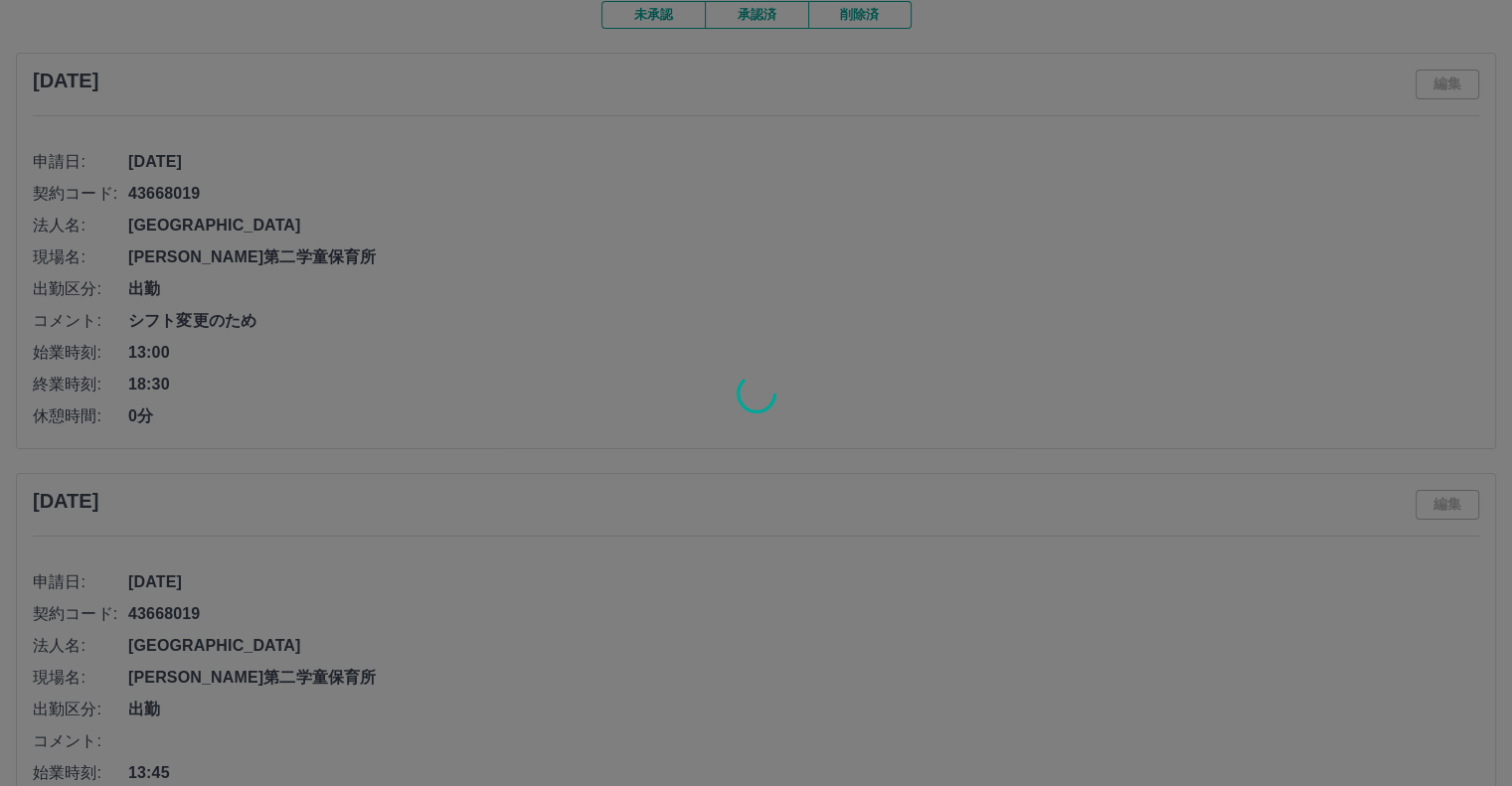 scroll, scrollTop: 0, scrollLeft: 0, axis: both 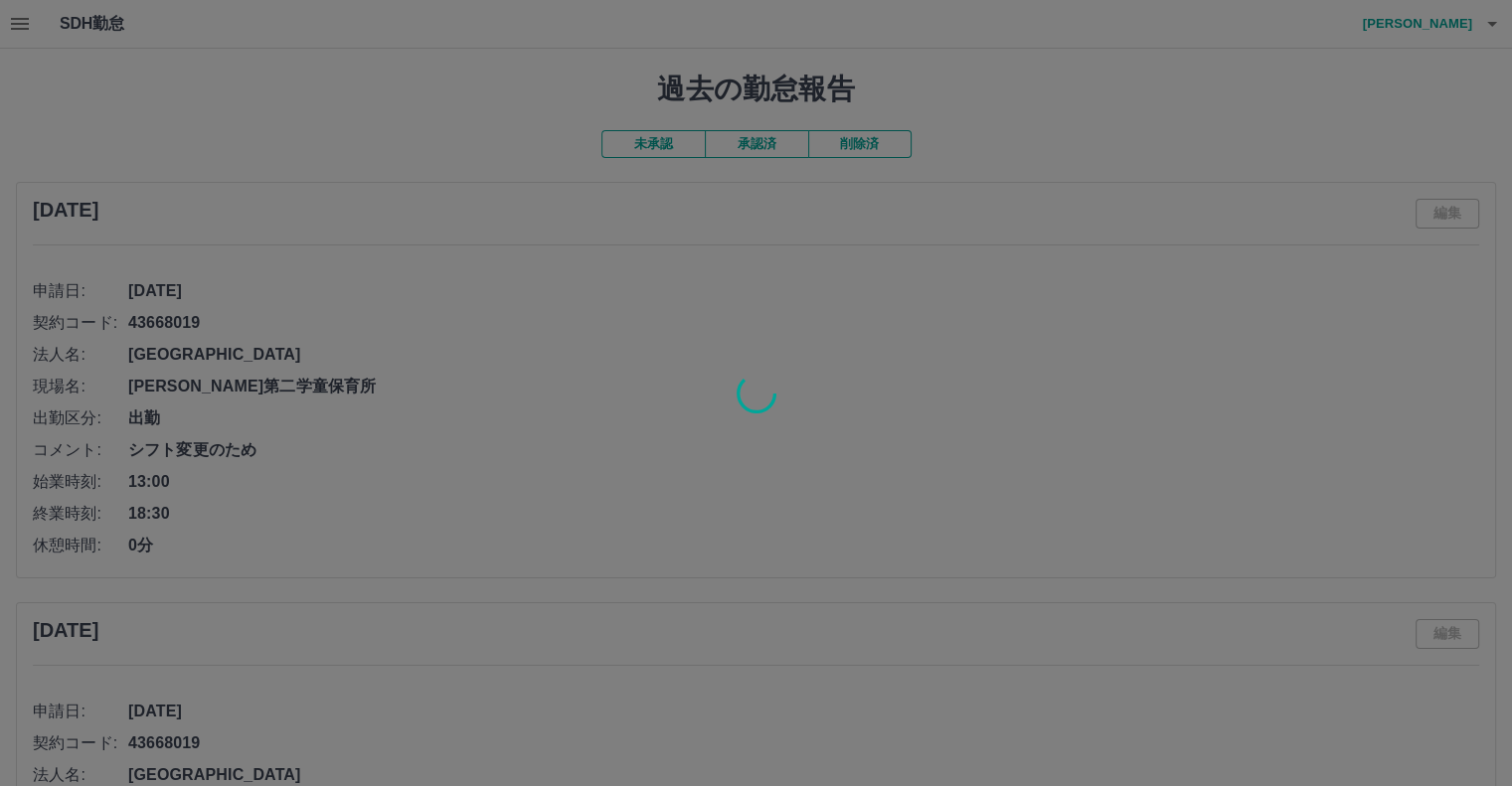 click at bounding box center (756, 393) 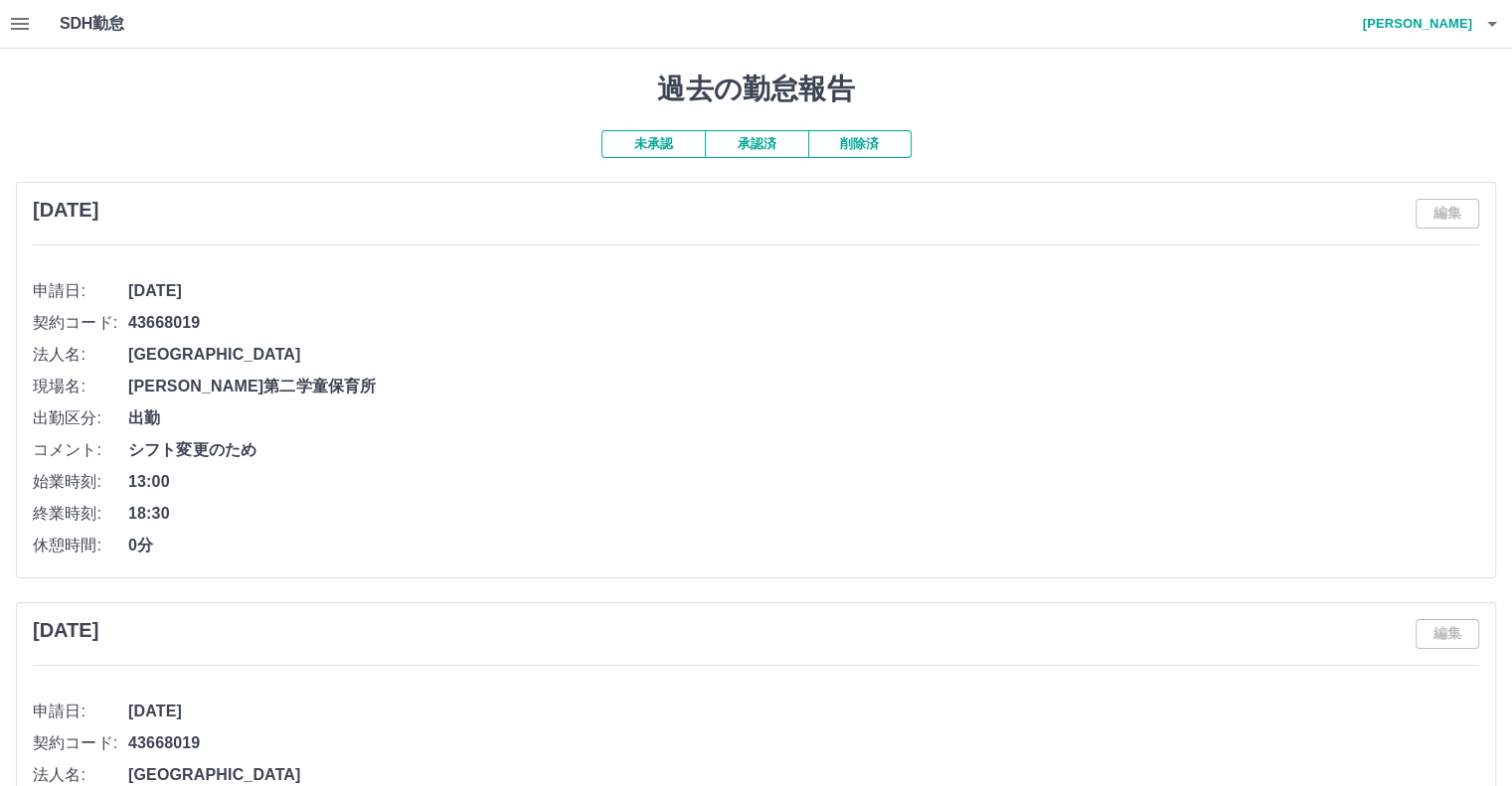 click on "未承認" at bounding box center (653, 144) 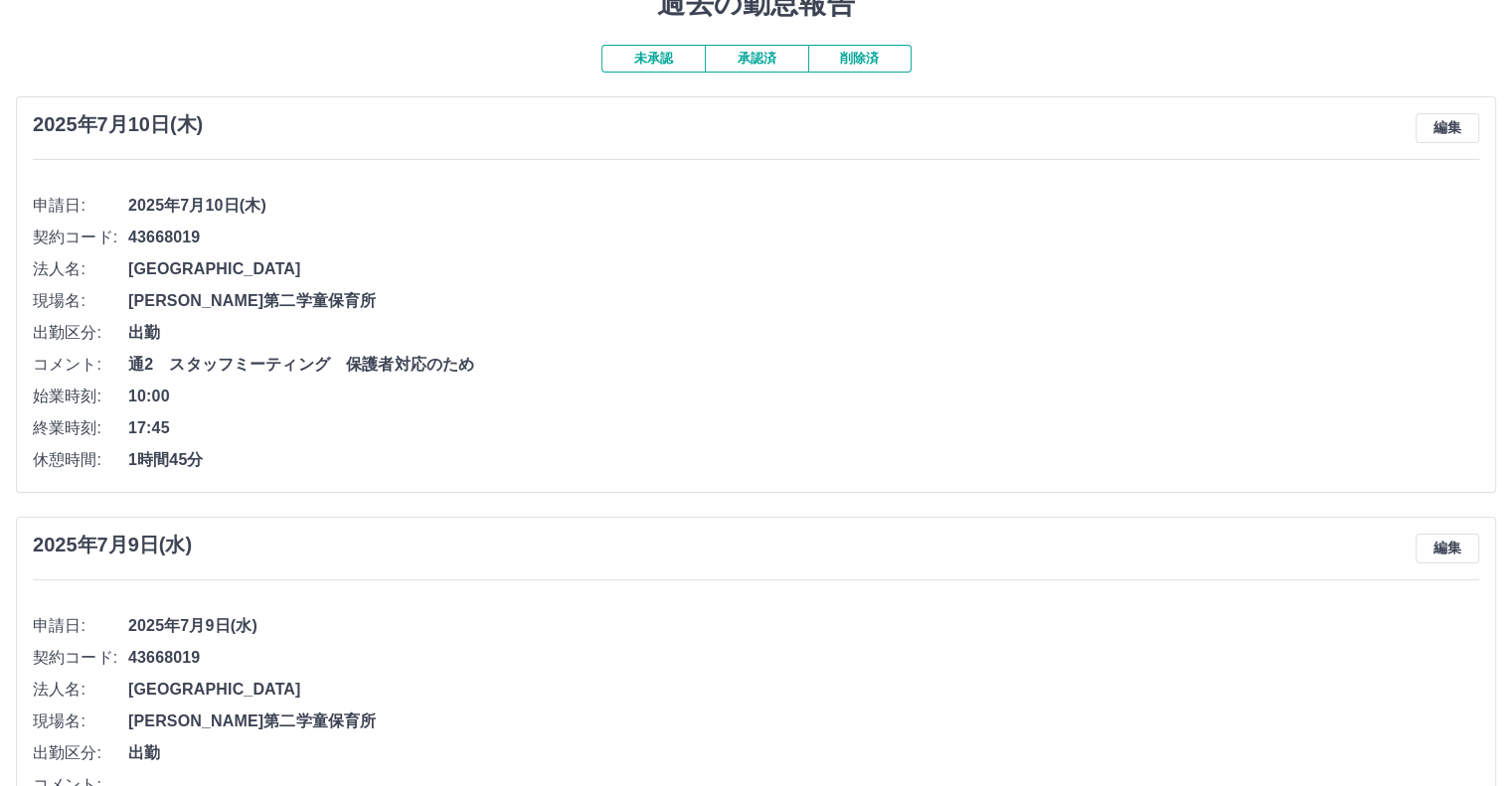 scroll, scrollTop: 0, scrollLeft: 0, axis: both 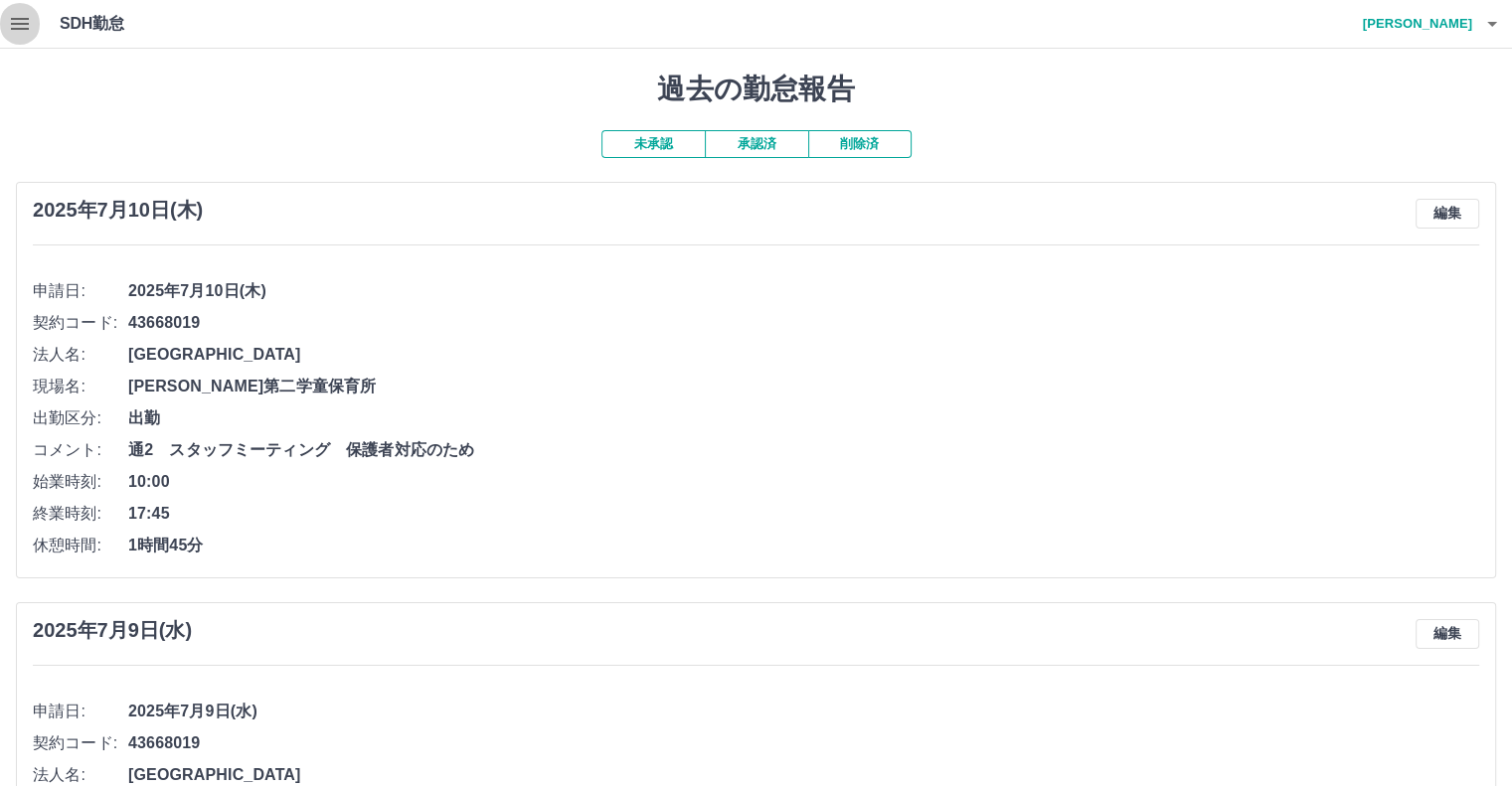 click 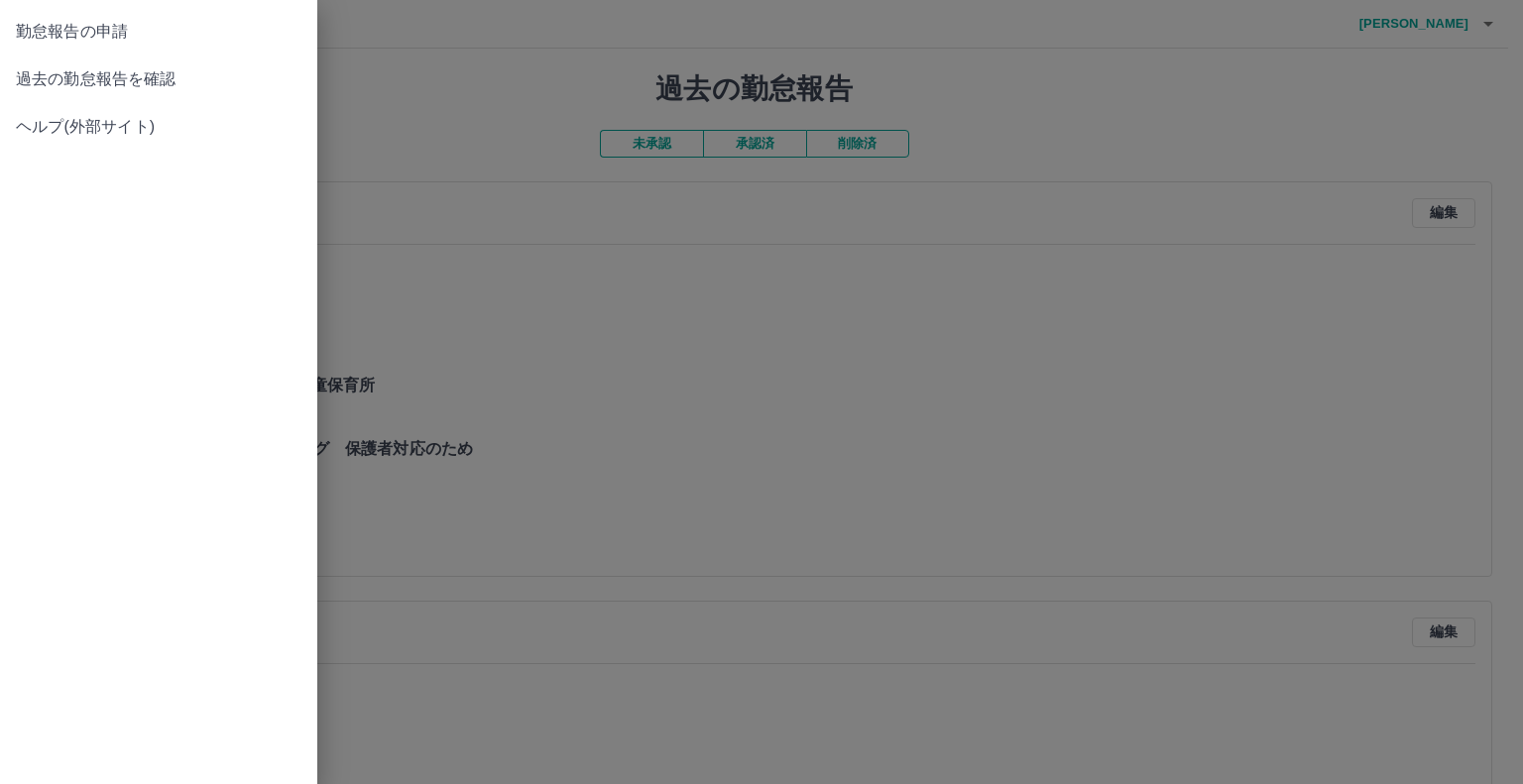 click at bounding box center [762, 392] 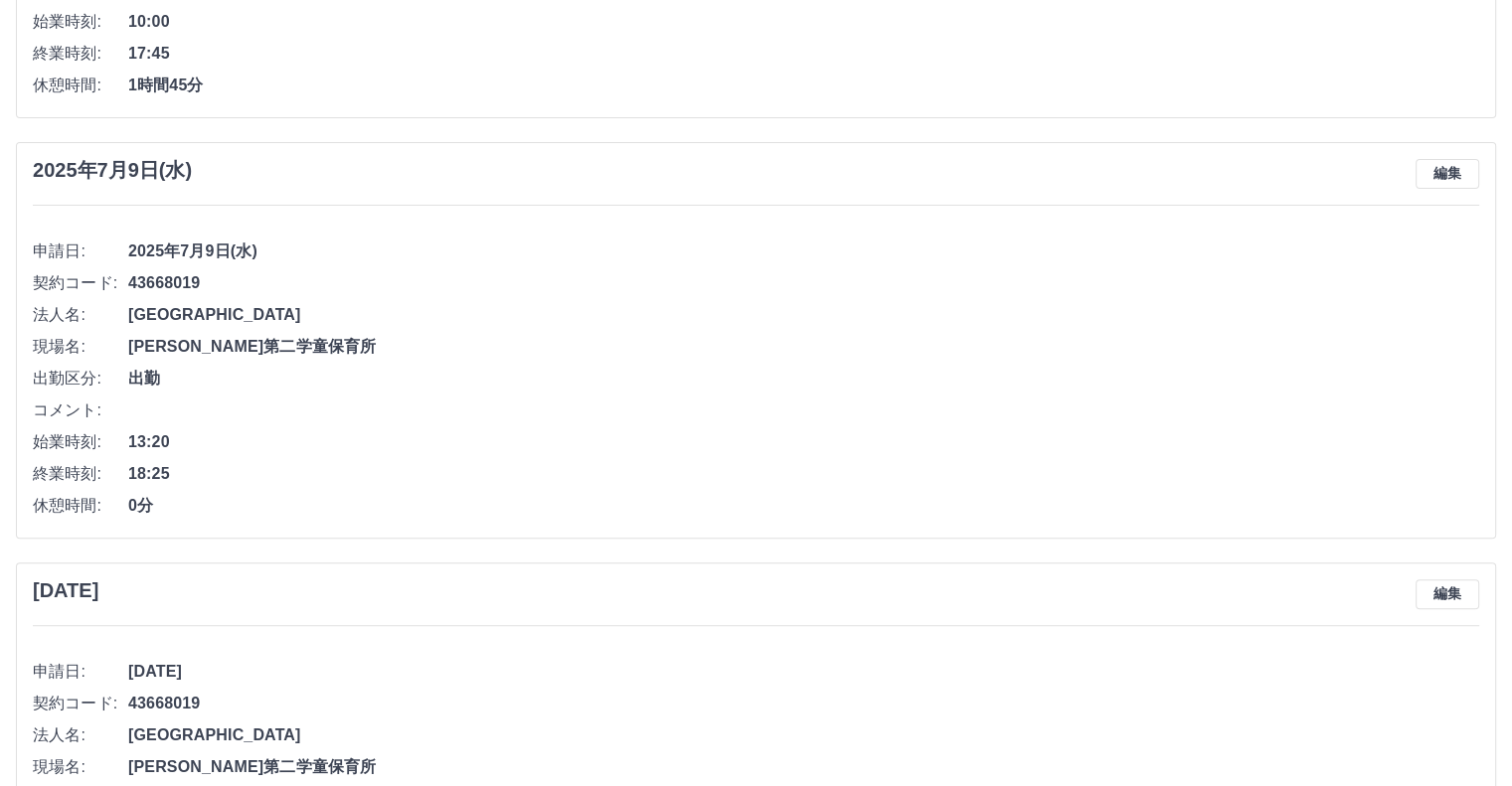 scroll, scrollTop: 948, scrollLeft: 0, axis: vertical 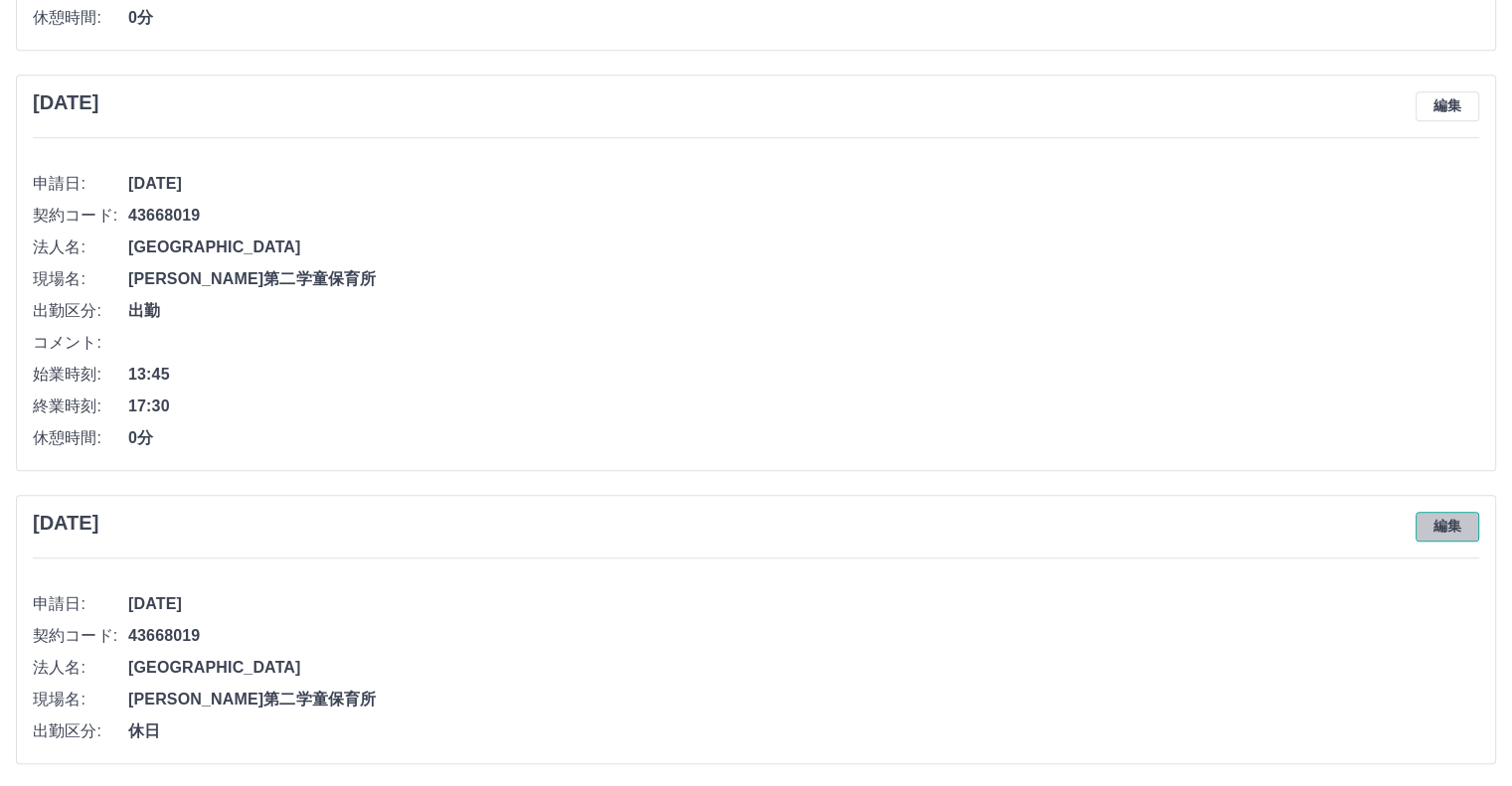 click on "編集" at bounding box center [1447, 527] 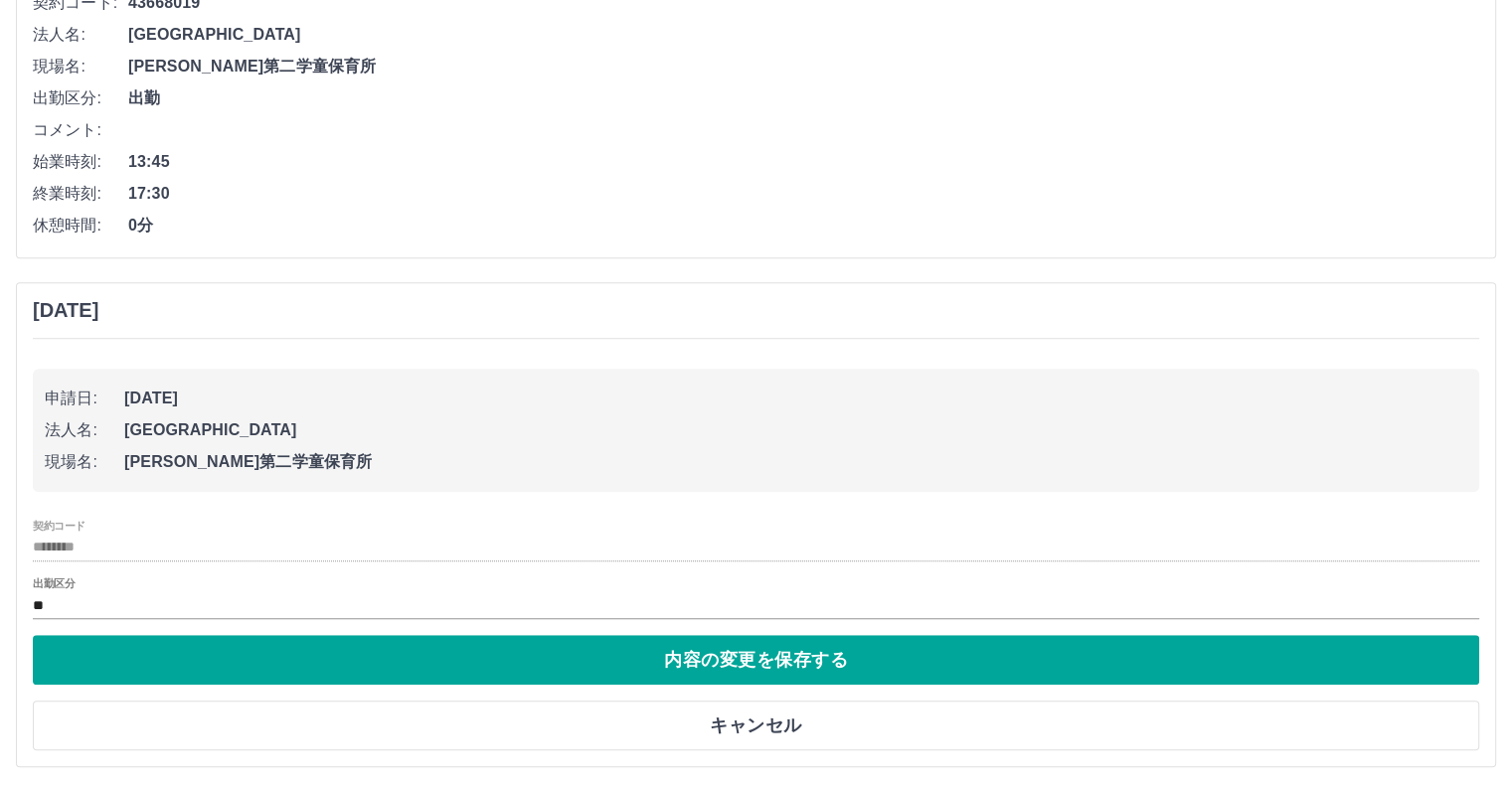 scroll, scrollTop: 1165, scrollLeft: 0, axis: vertical 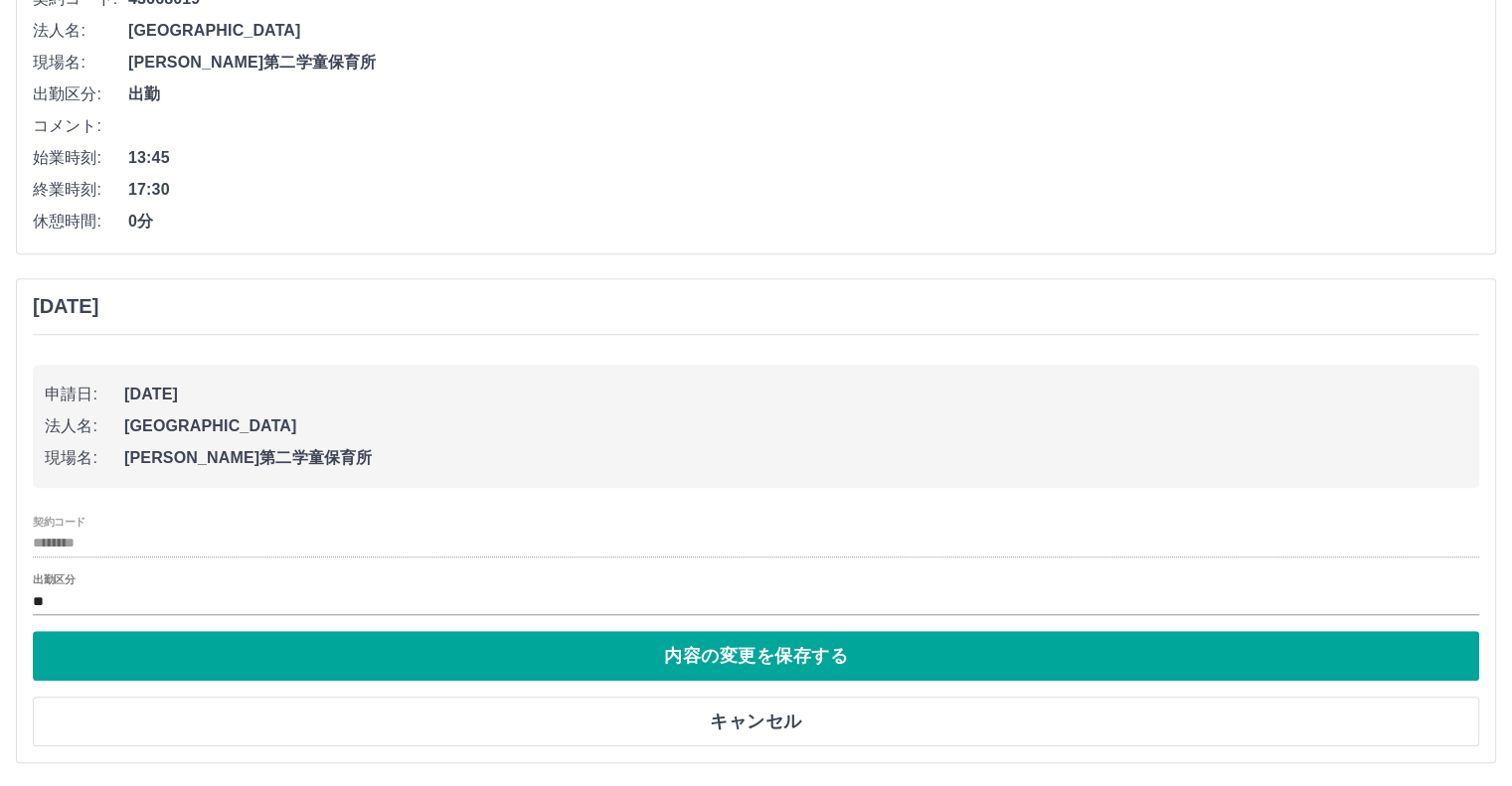 click on "[DATE]" at bounding box center [756, 306] 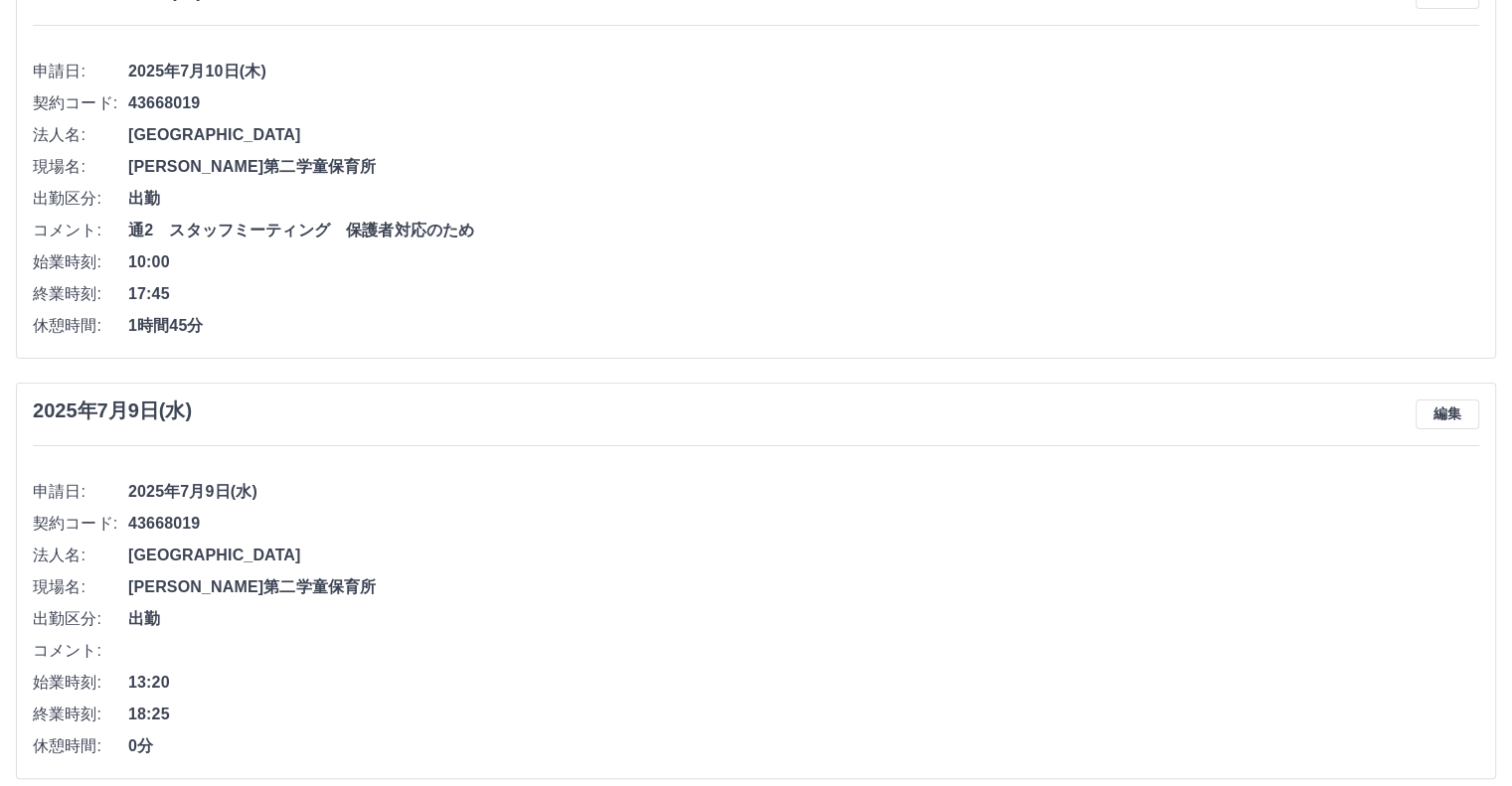 scroll, scrollTop: 0, scrollLeft: 0, axis: both 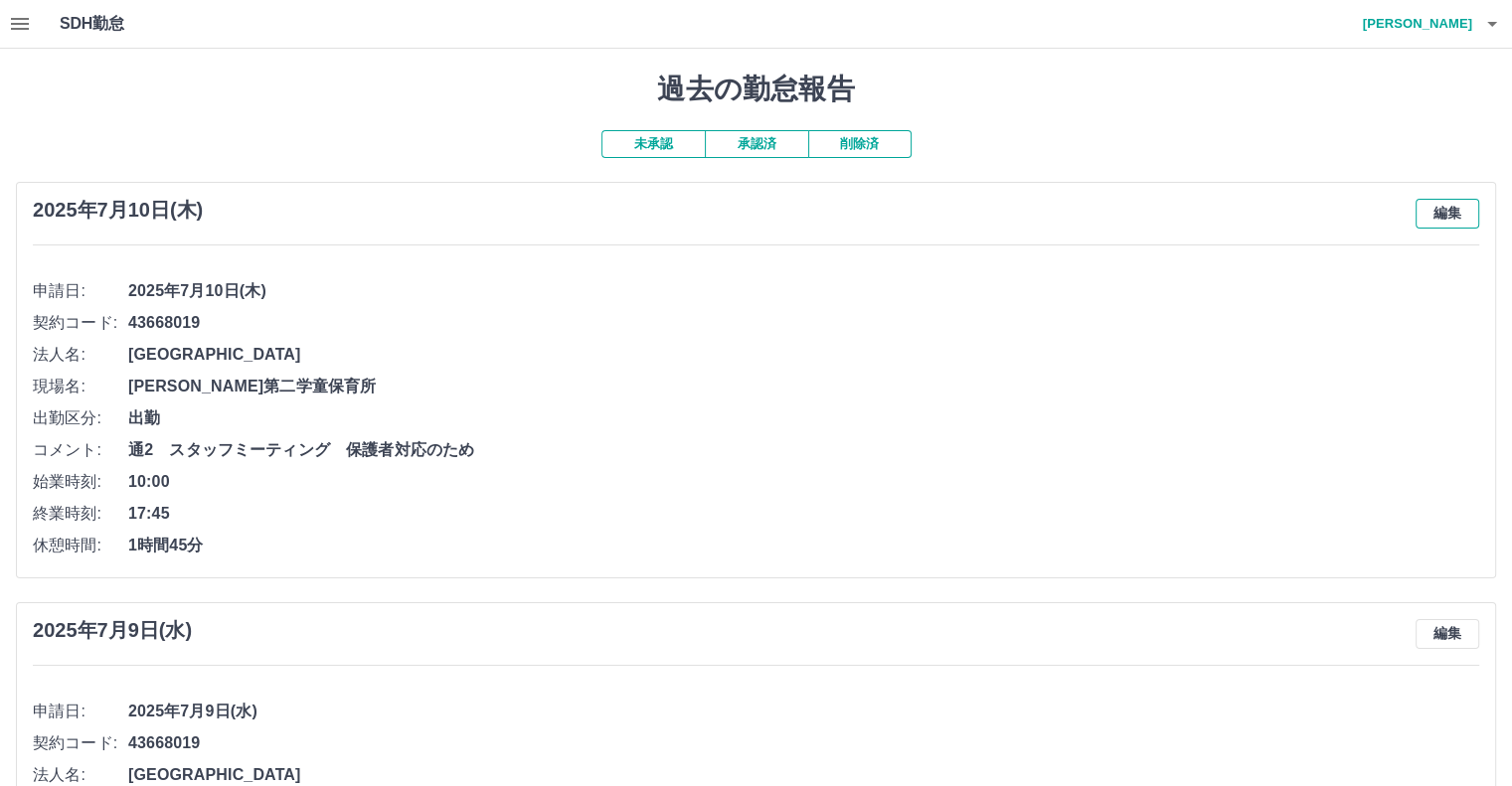 click on "編集" at bounding box center (1447, 214) 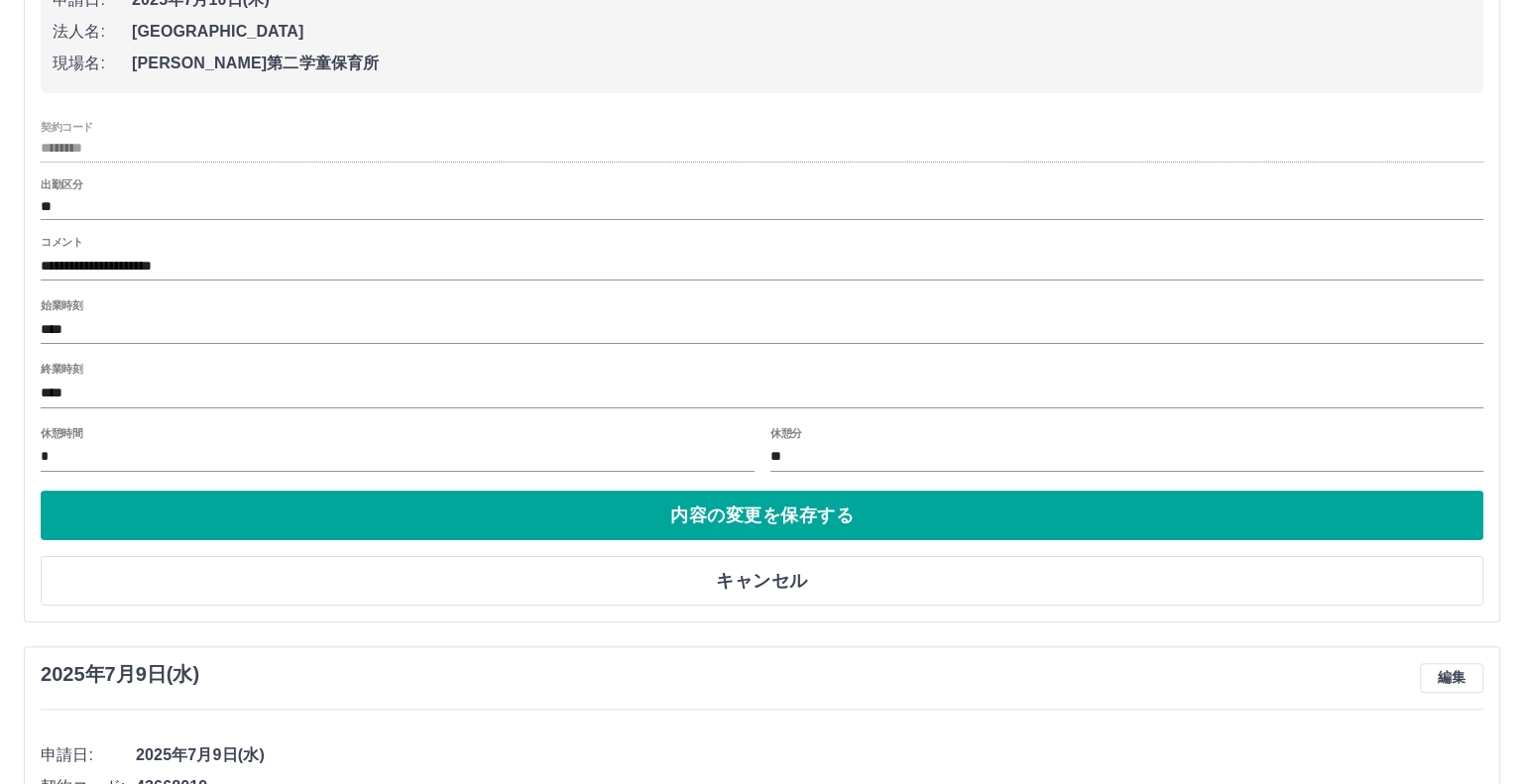 scroll, scrollTop: 0, scrollLeft: 0, axis: both 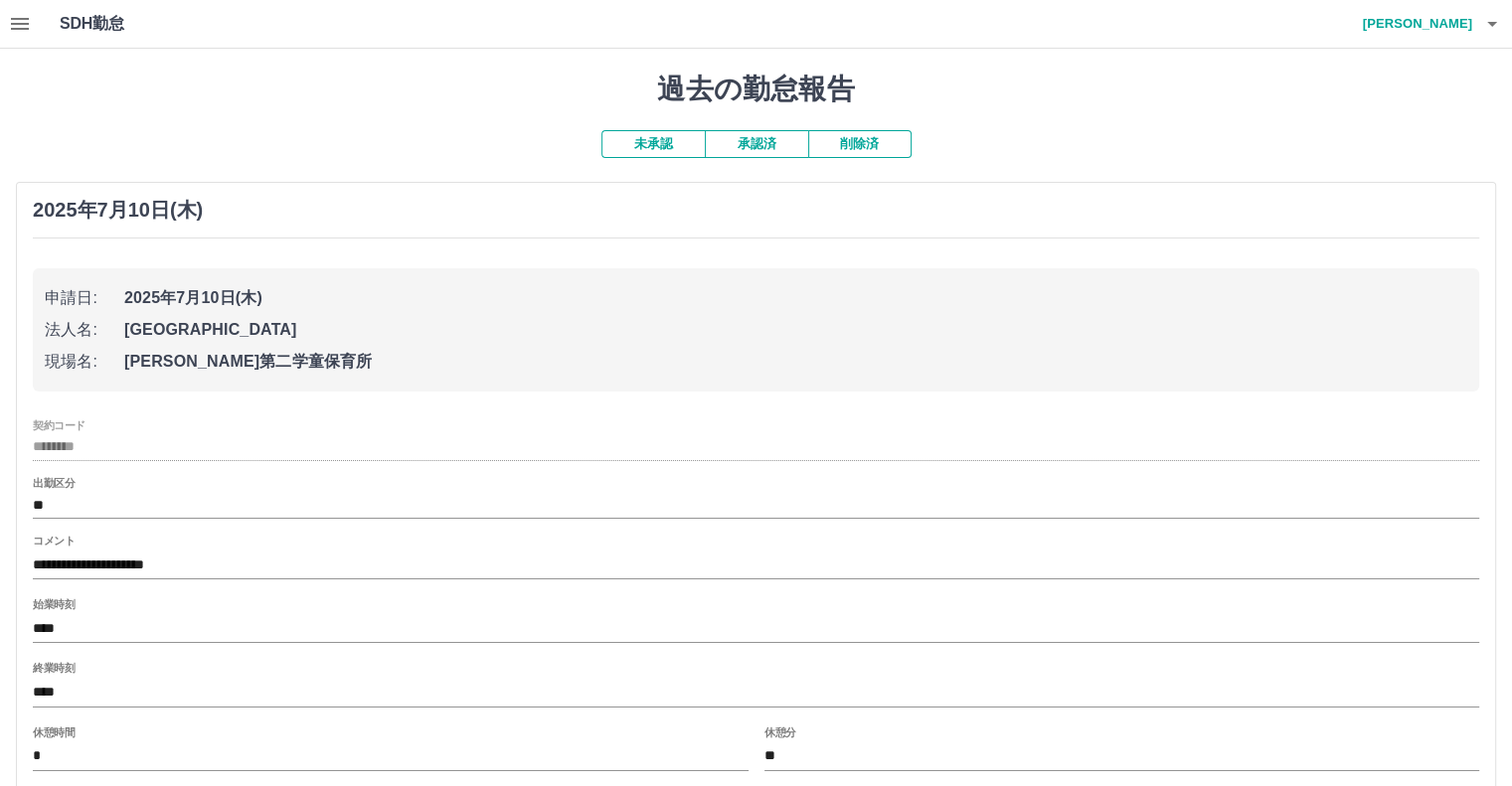 click on "**********" at bounding box center [756, 551] 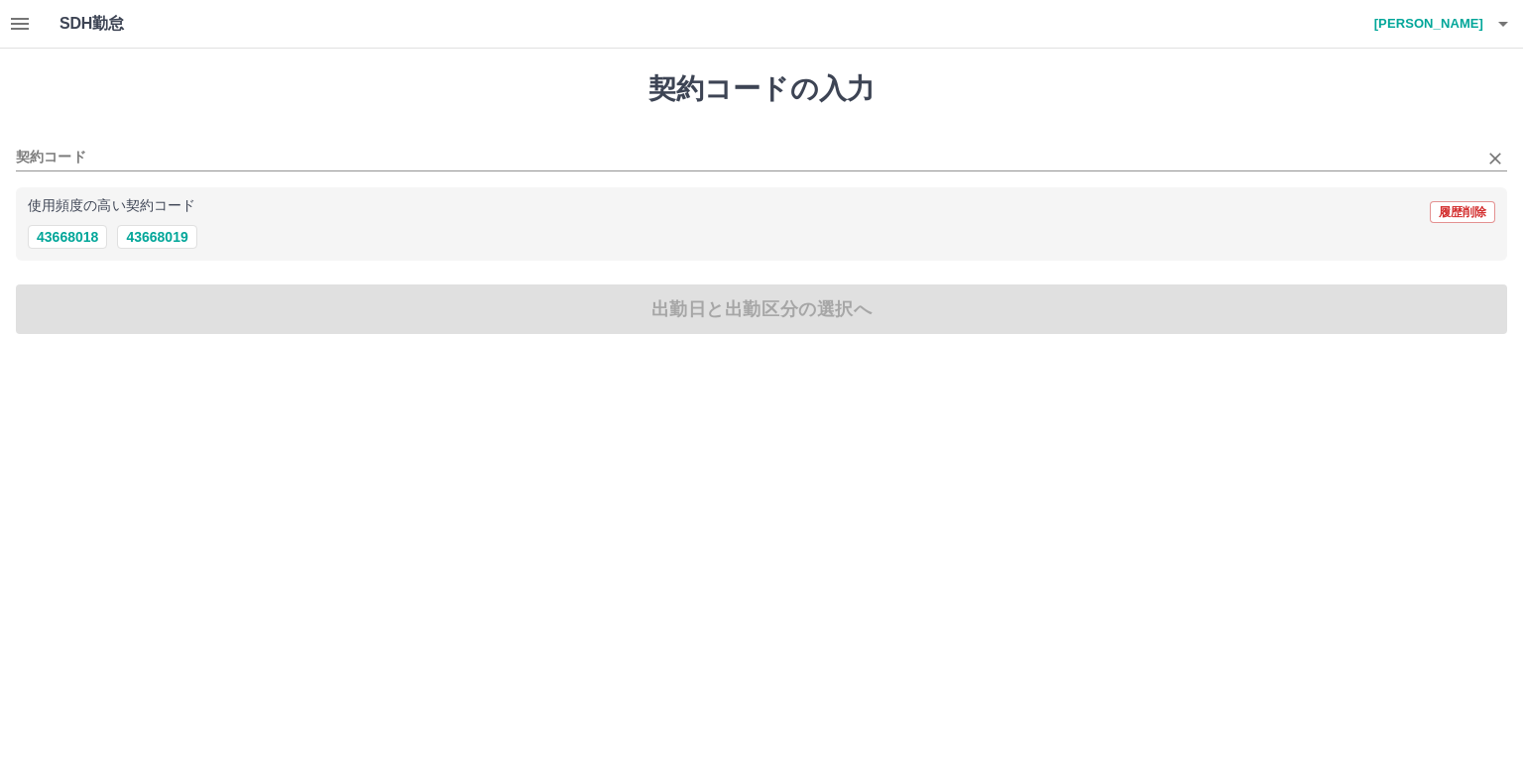 click on "契約コード" at bounding box center (762, 151) 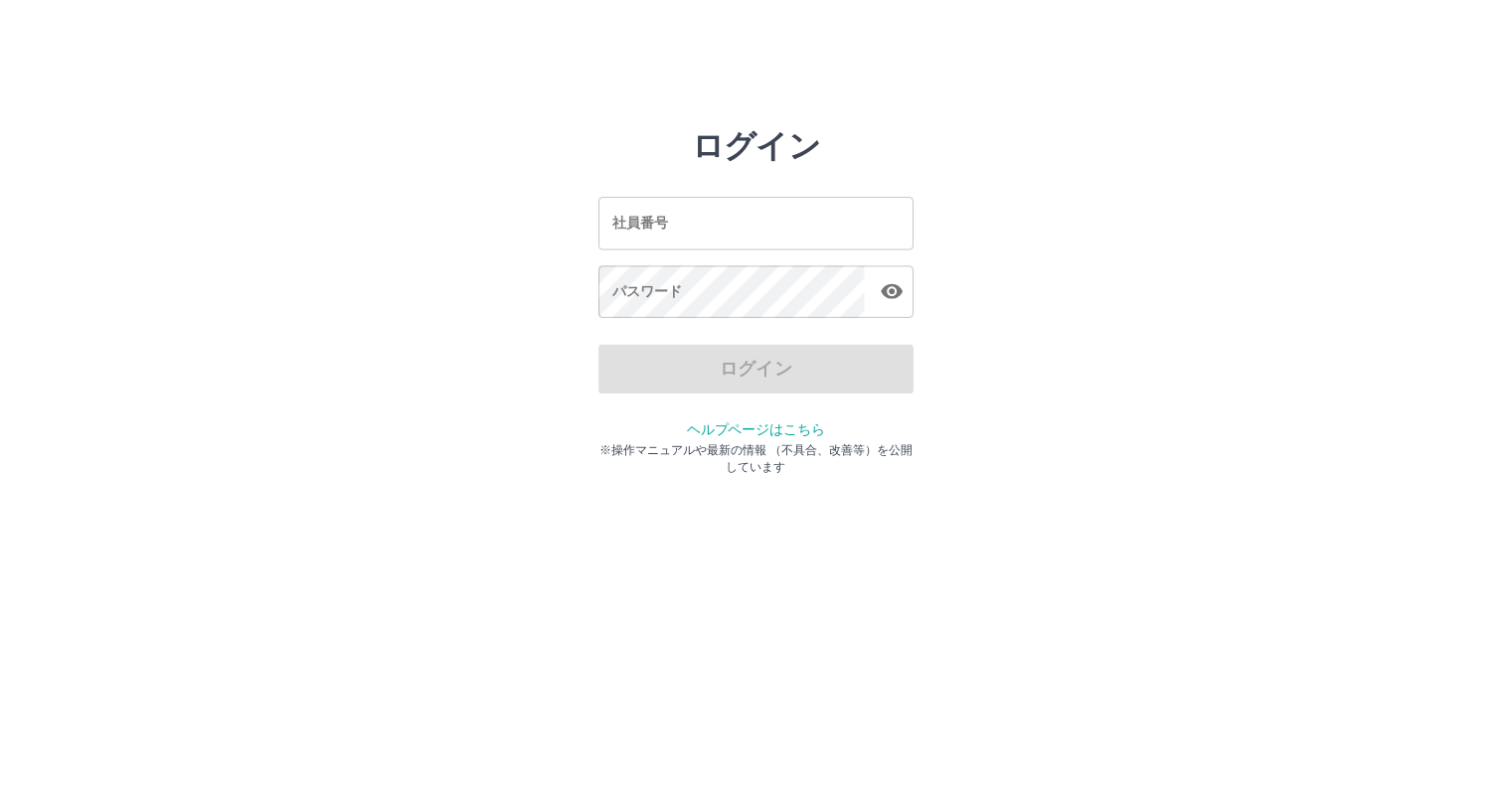 scroll, scrollTop: 0, scrollLeft: 0, axis: both 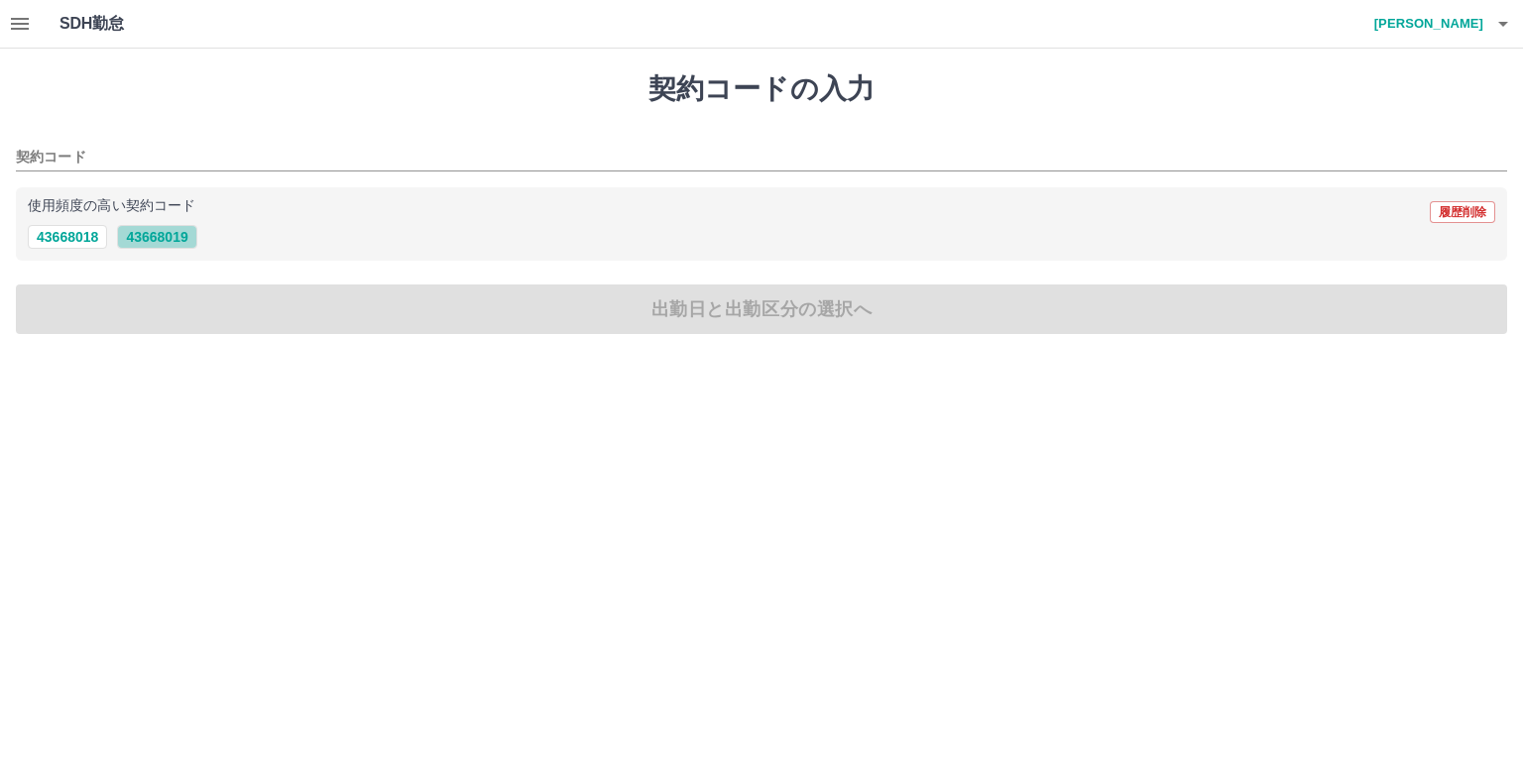 click on "43668019" at bounding box center [157, 237] 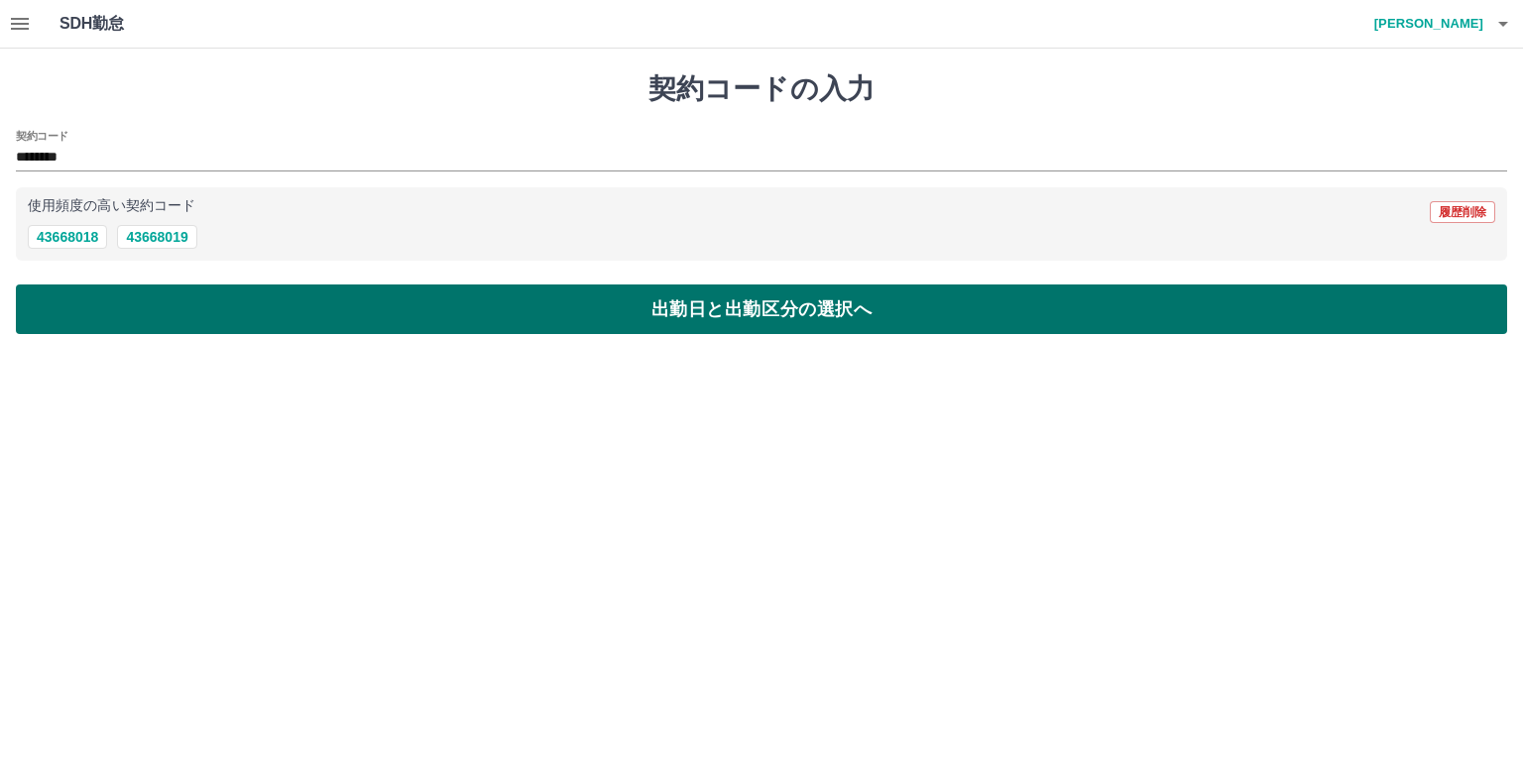 click on "出勤日と出勤区分の選択へ" at bounding box center (762, 309) 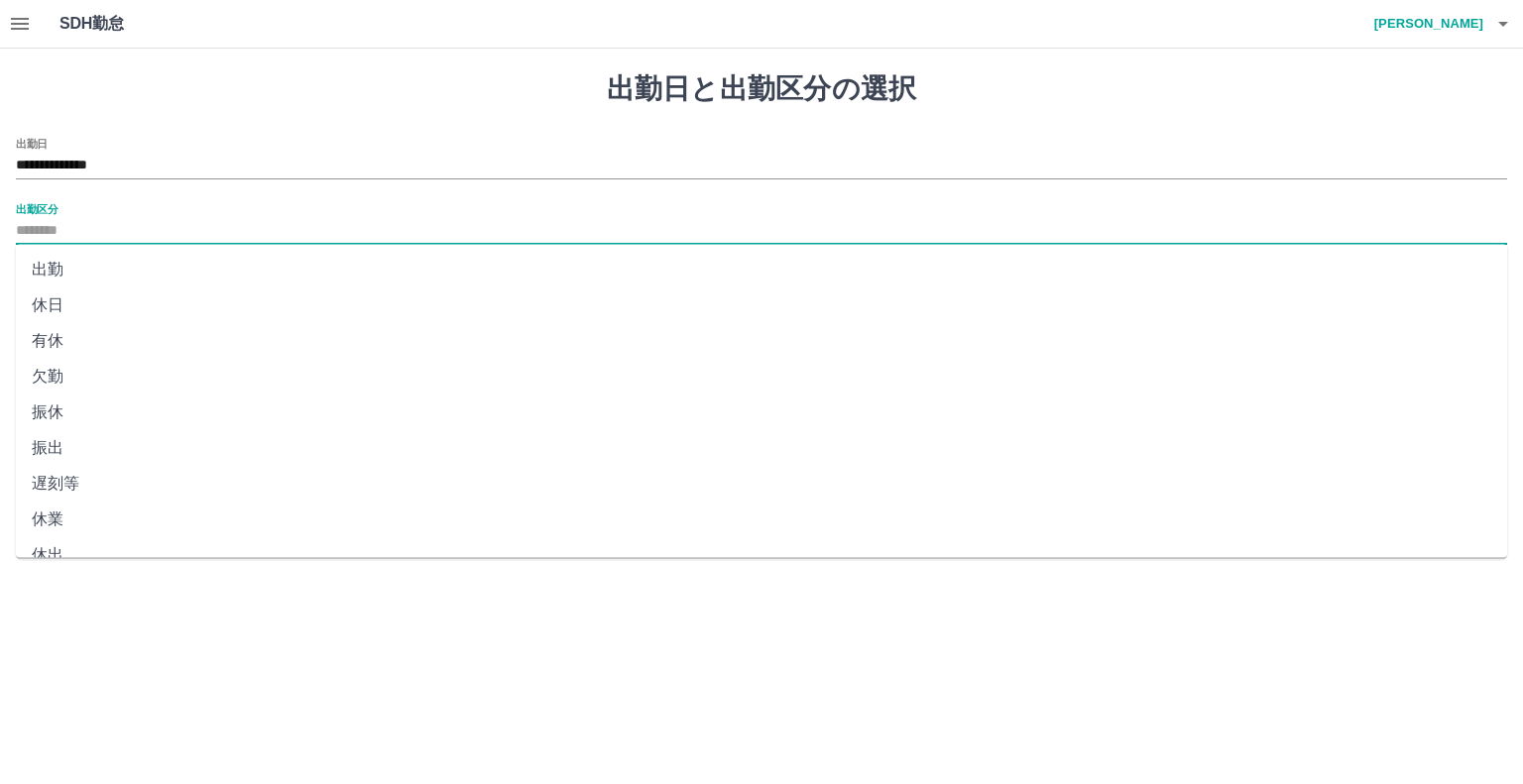 click on "出勤区分" at bounding box center (762, 231) 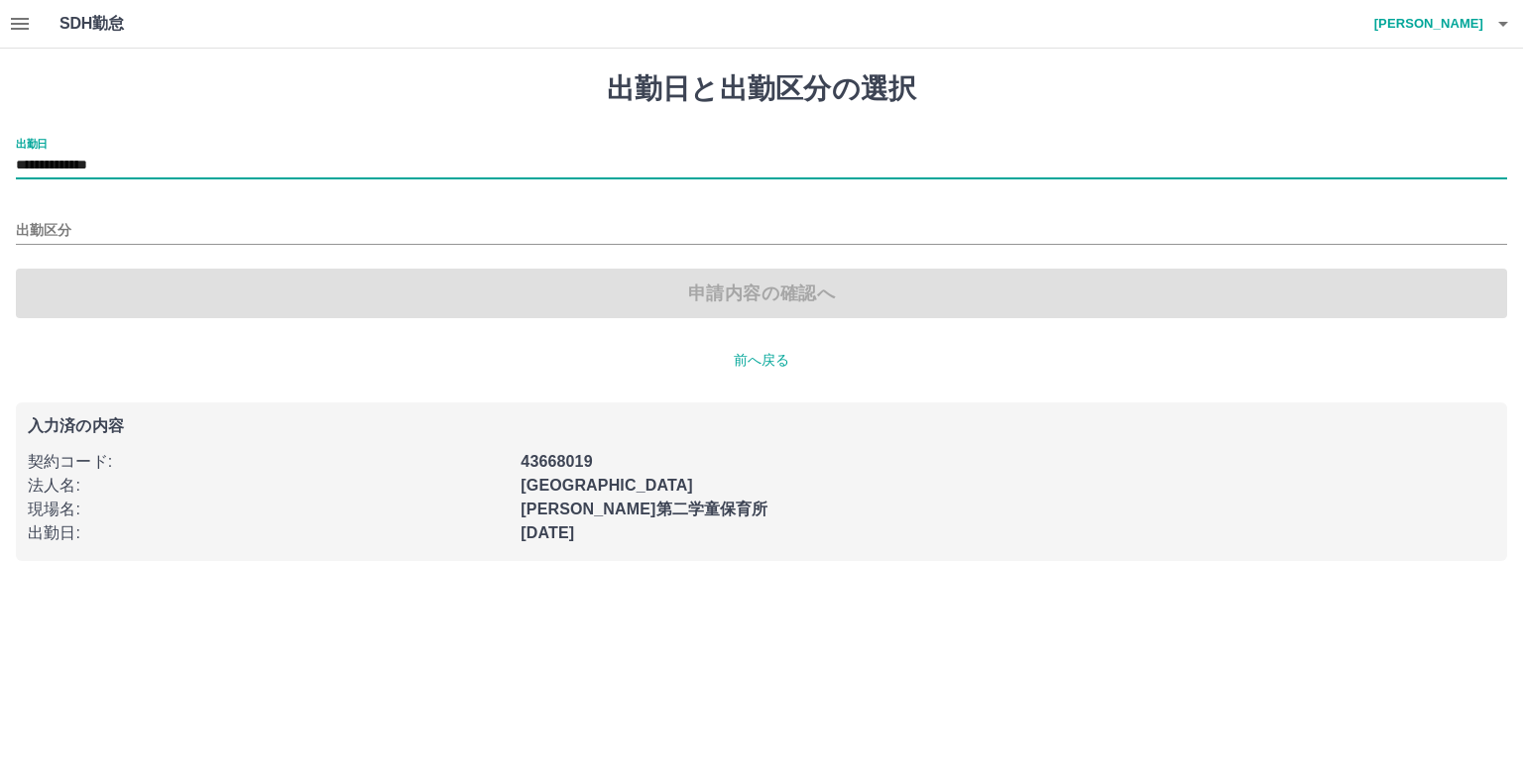 click 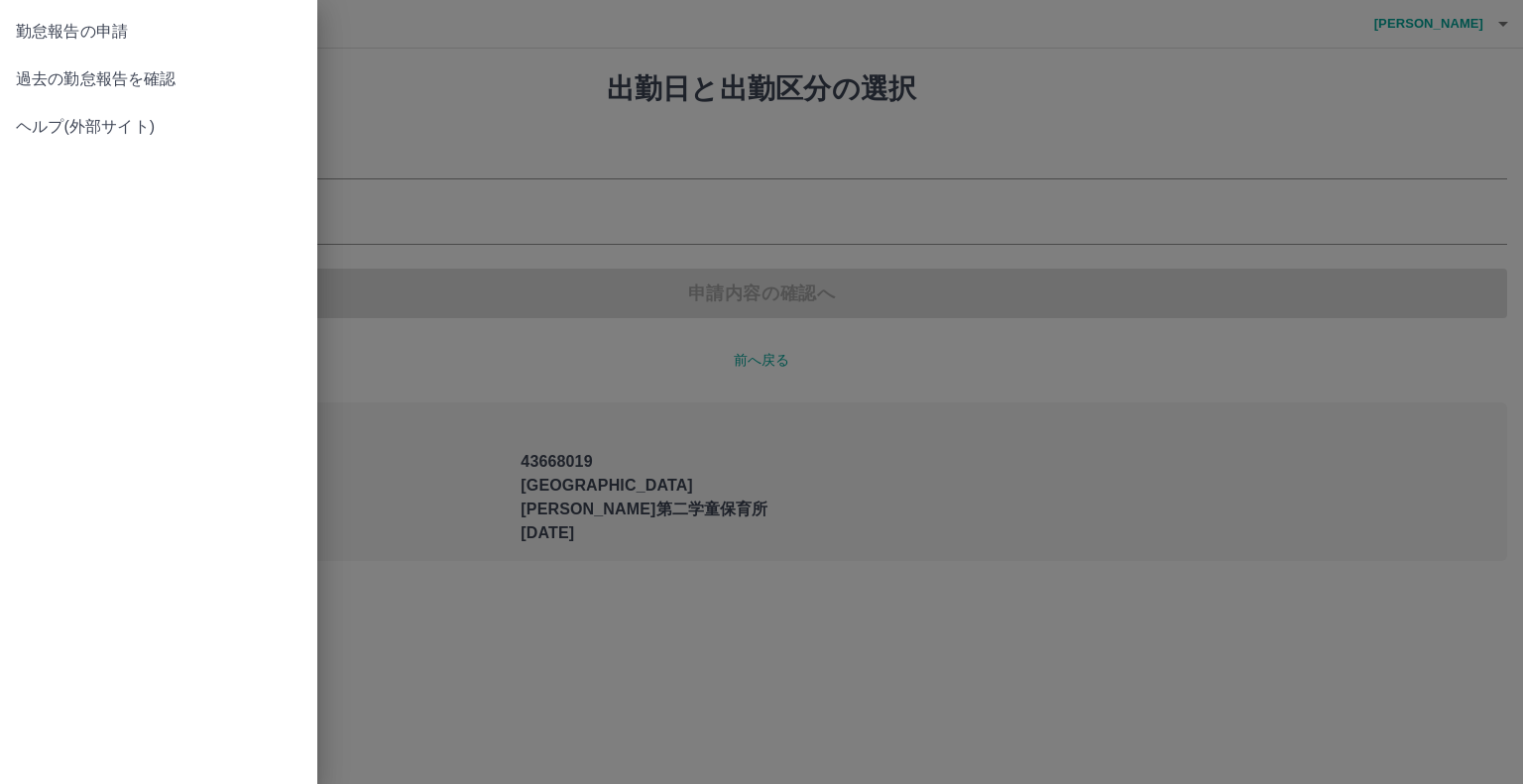 click on "過去の勤怠報告を確認" at bounding box center (159, 79) 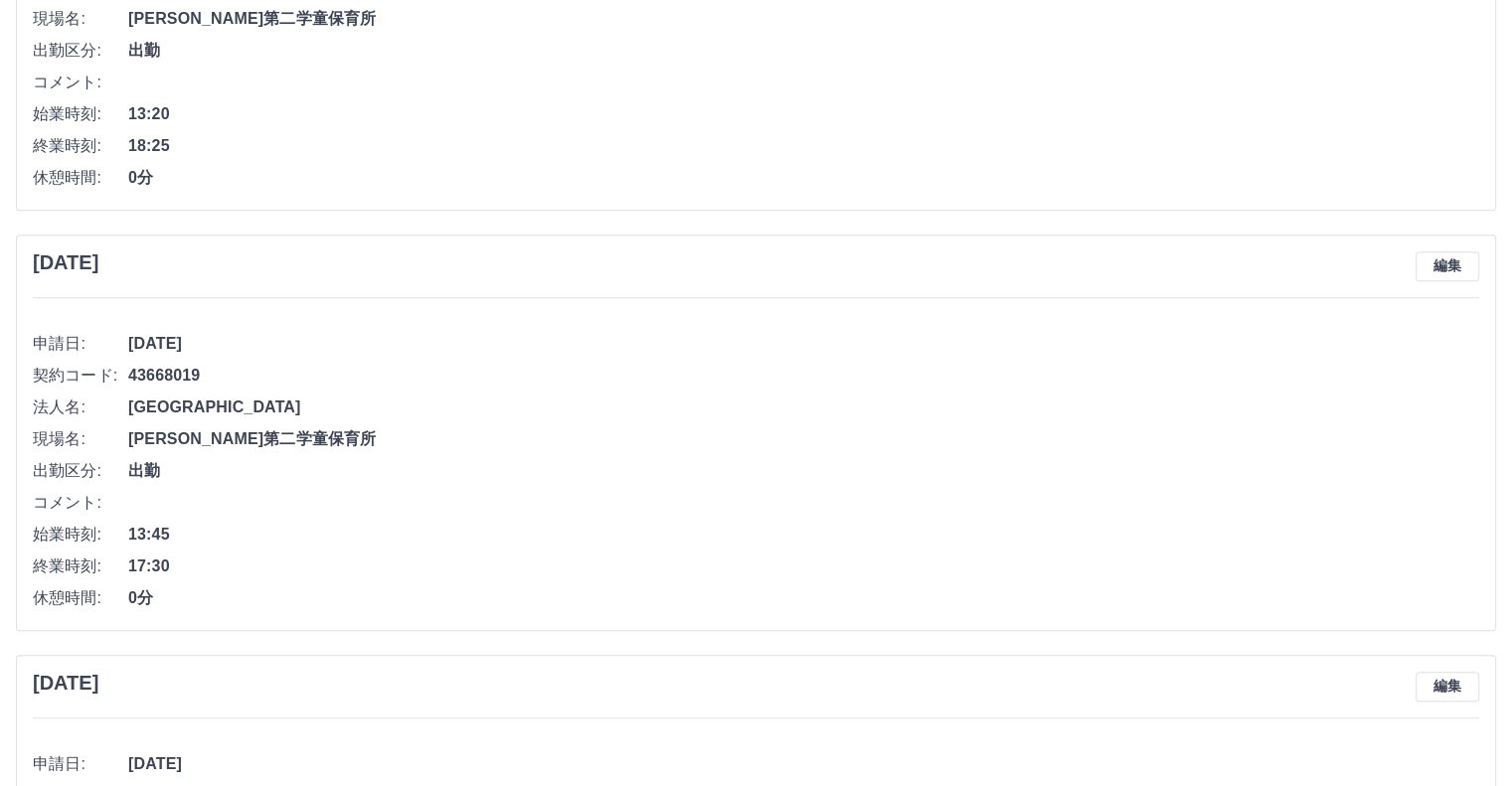 scroll, scrollTop: 948, scrollLeft: 0, axis: vertical 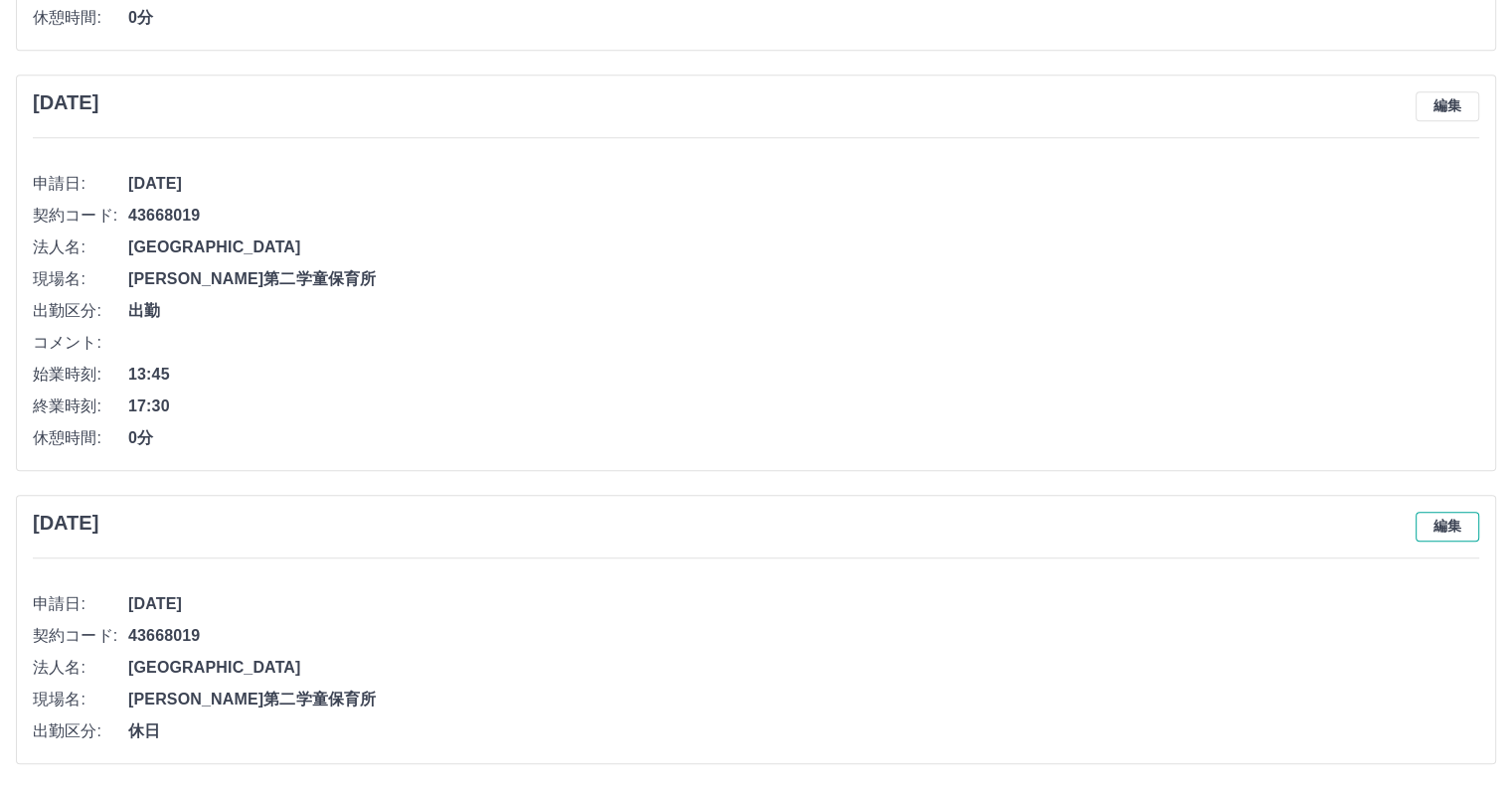 click on "編集" at bounding box center (1447, 527) 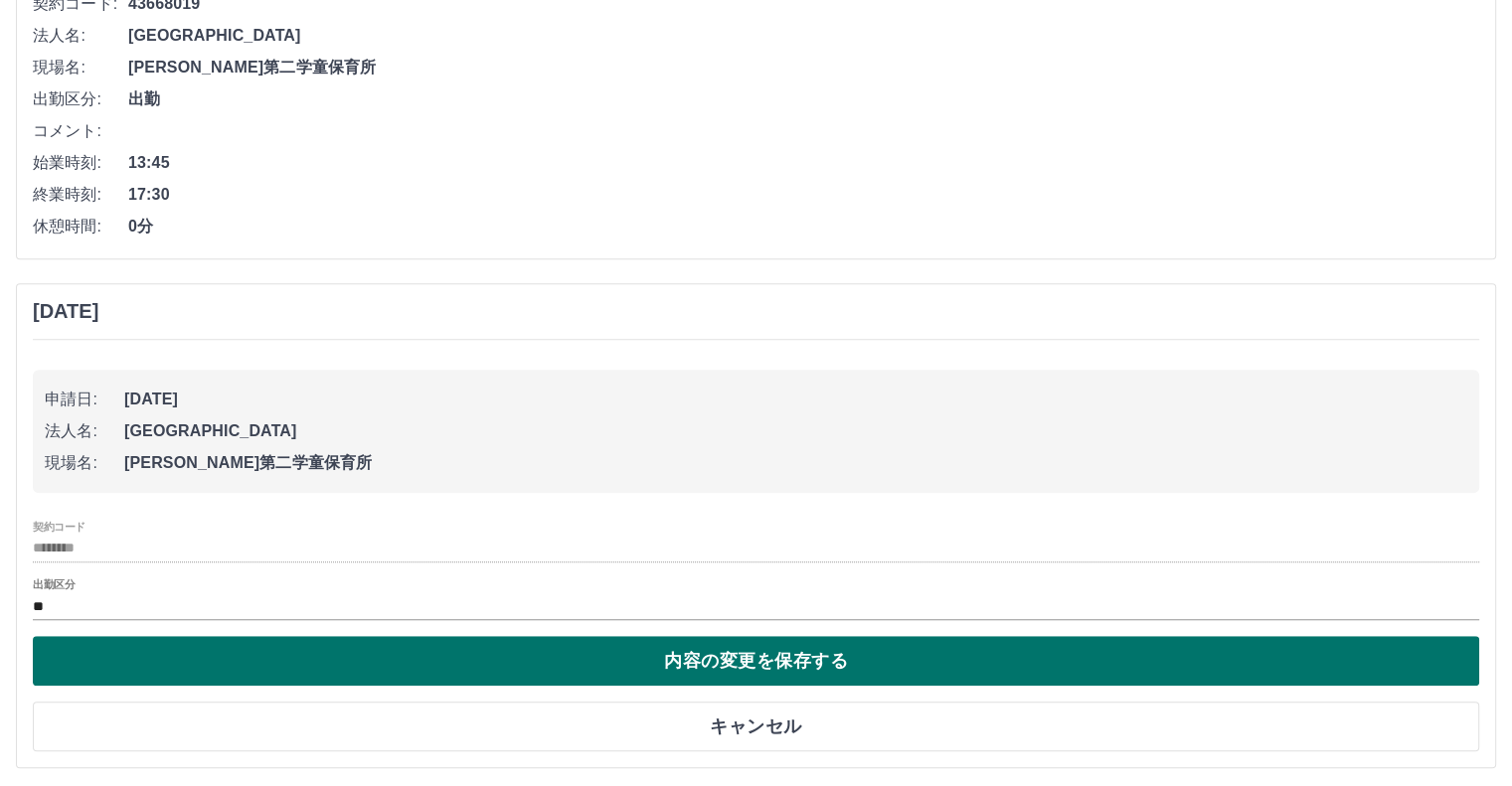 scroll, scrollTop: 1165, scrollLeft: 0, axis: vertical 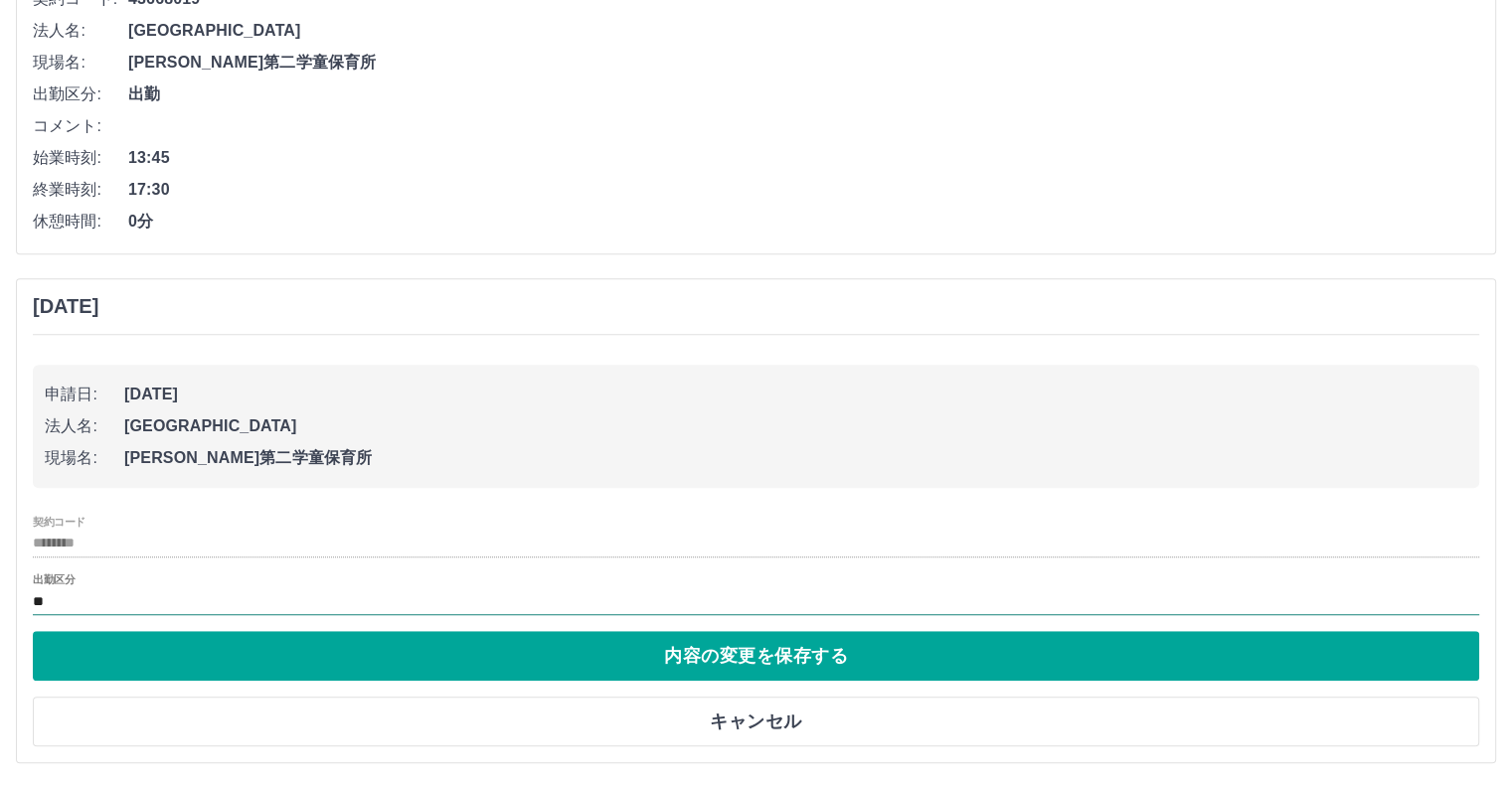 click on "**" at bounding box center (756, 601) 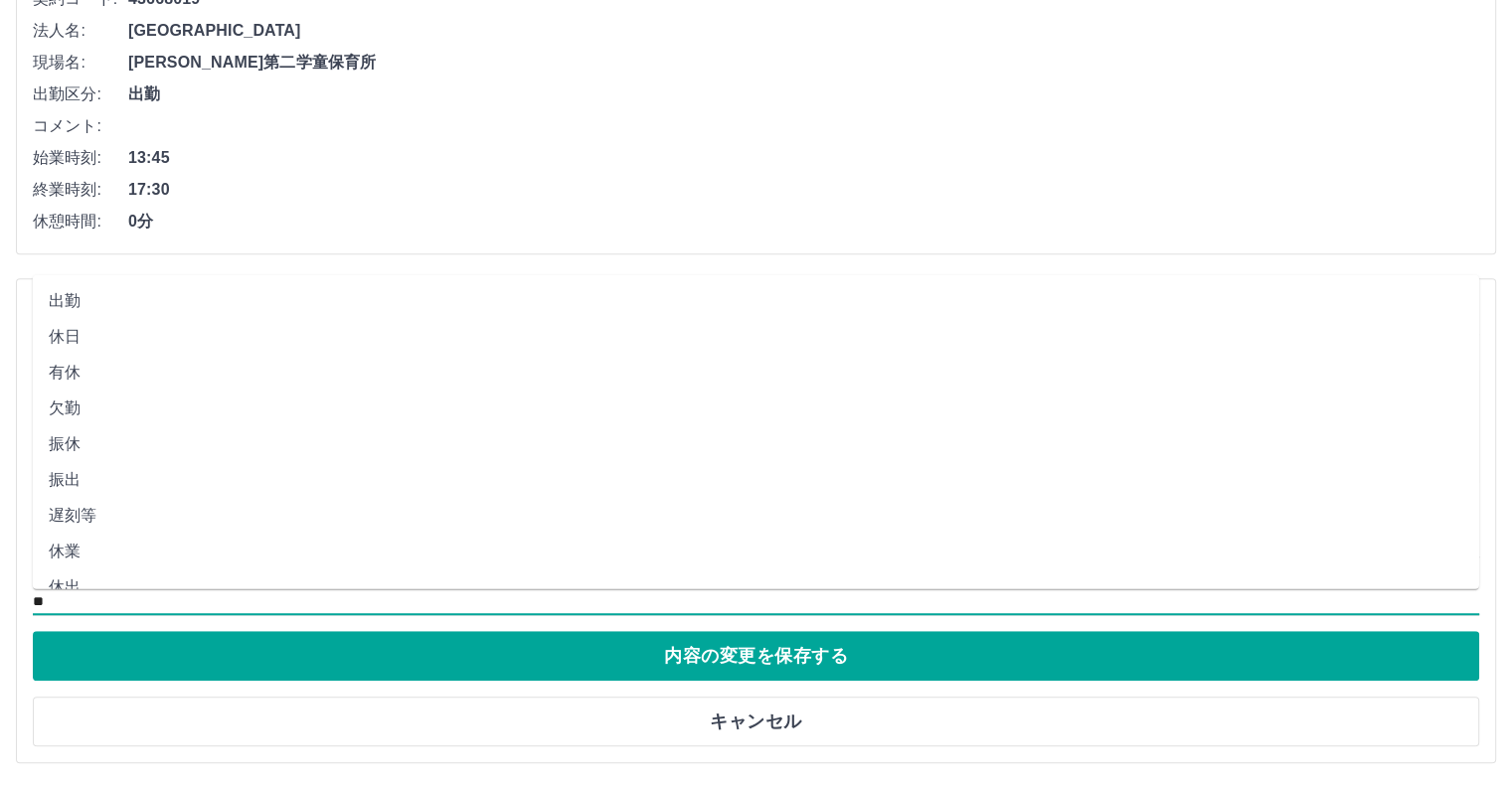 click on "出勤" at bounding box center (756, 300) 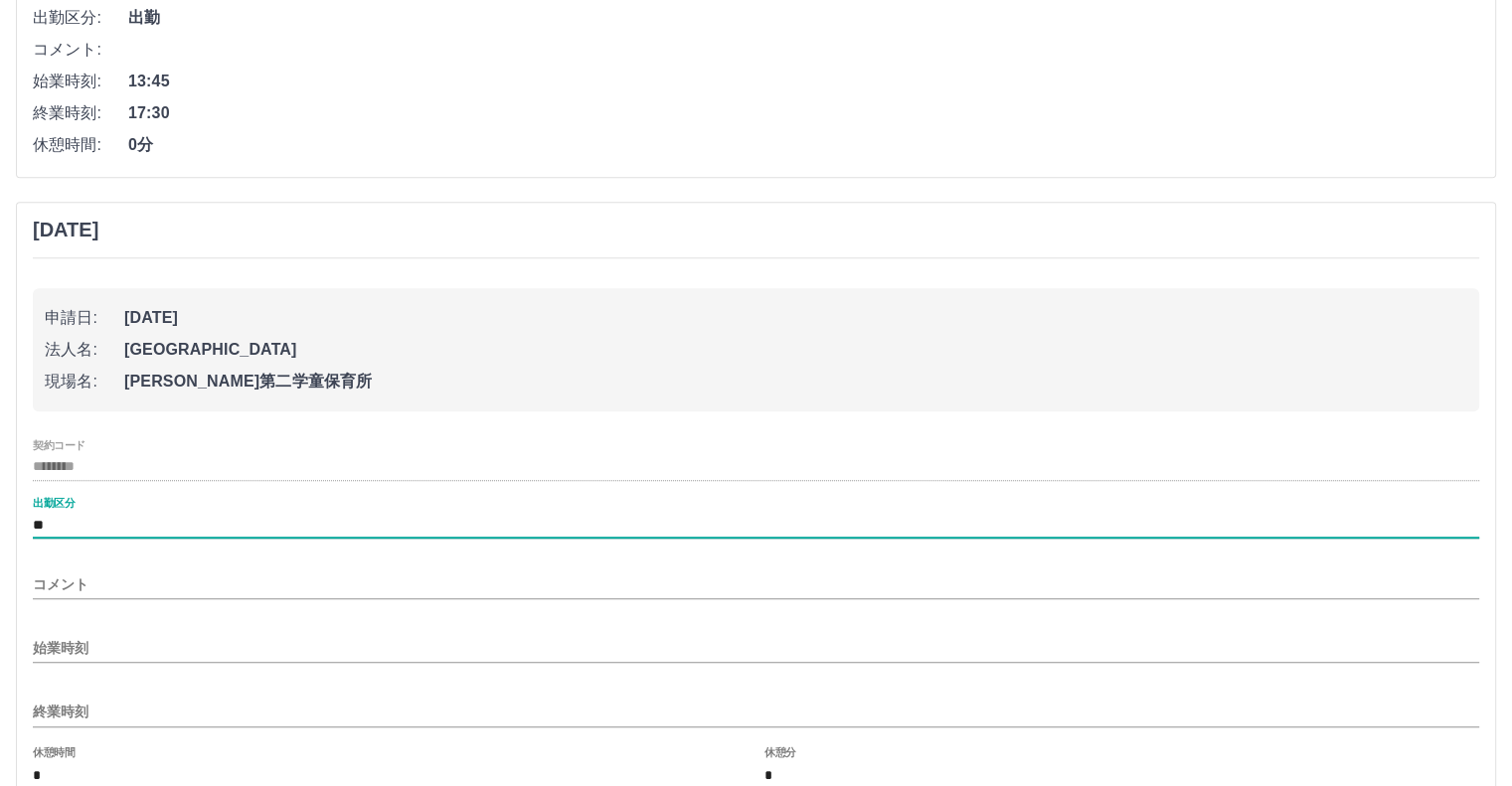 scroll, scrollTop: 1363, scrollLeft: 0, axis: vertical 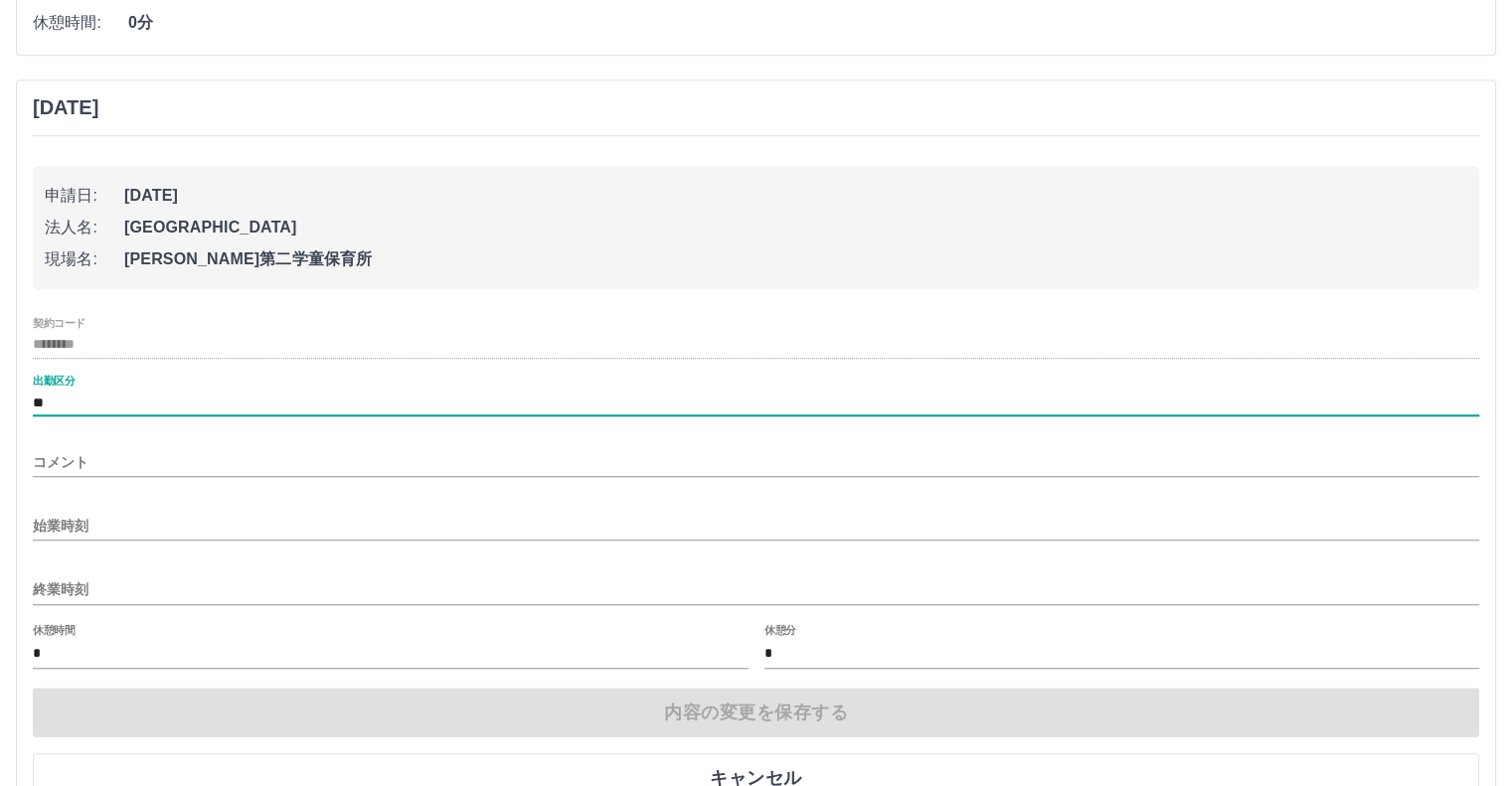 click on "始業時刻" at bounding box center (756, 526) 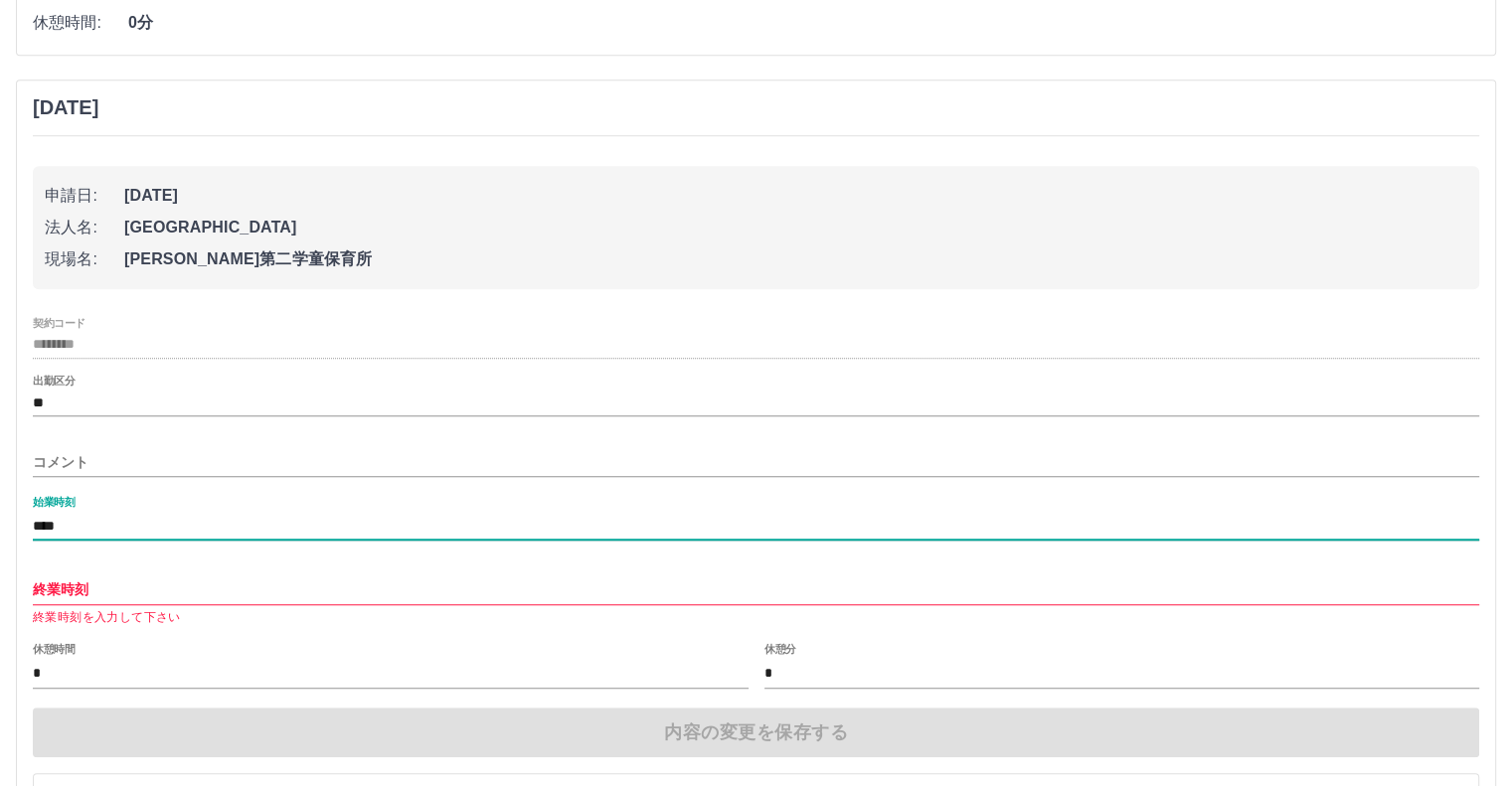 type on "****" 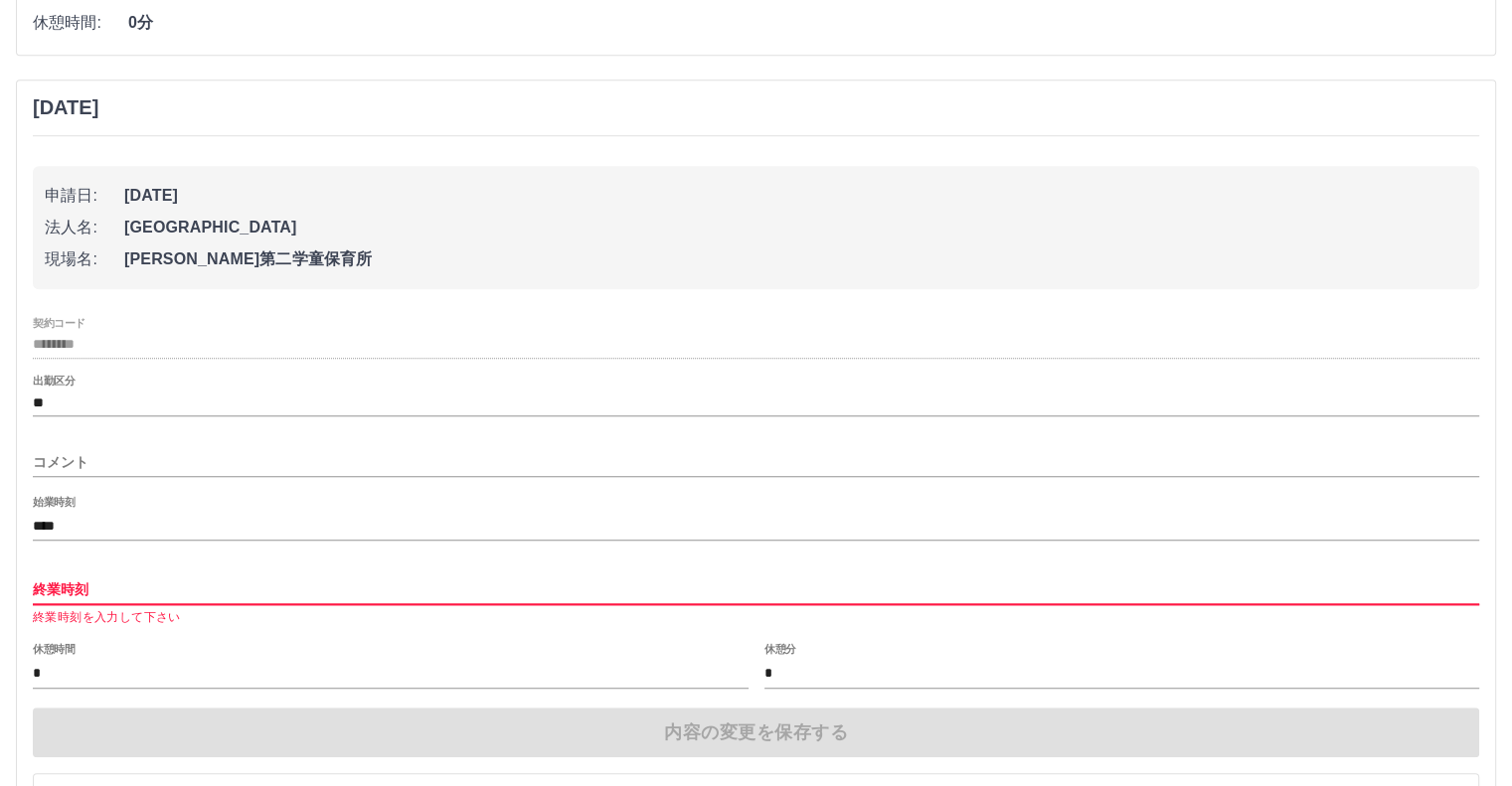 click on "終業時刻" at bounding box center [756, 589] 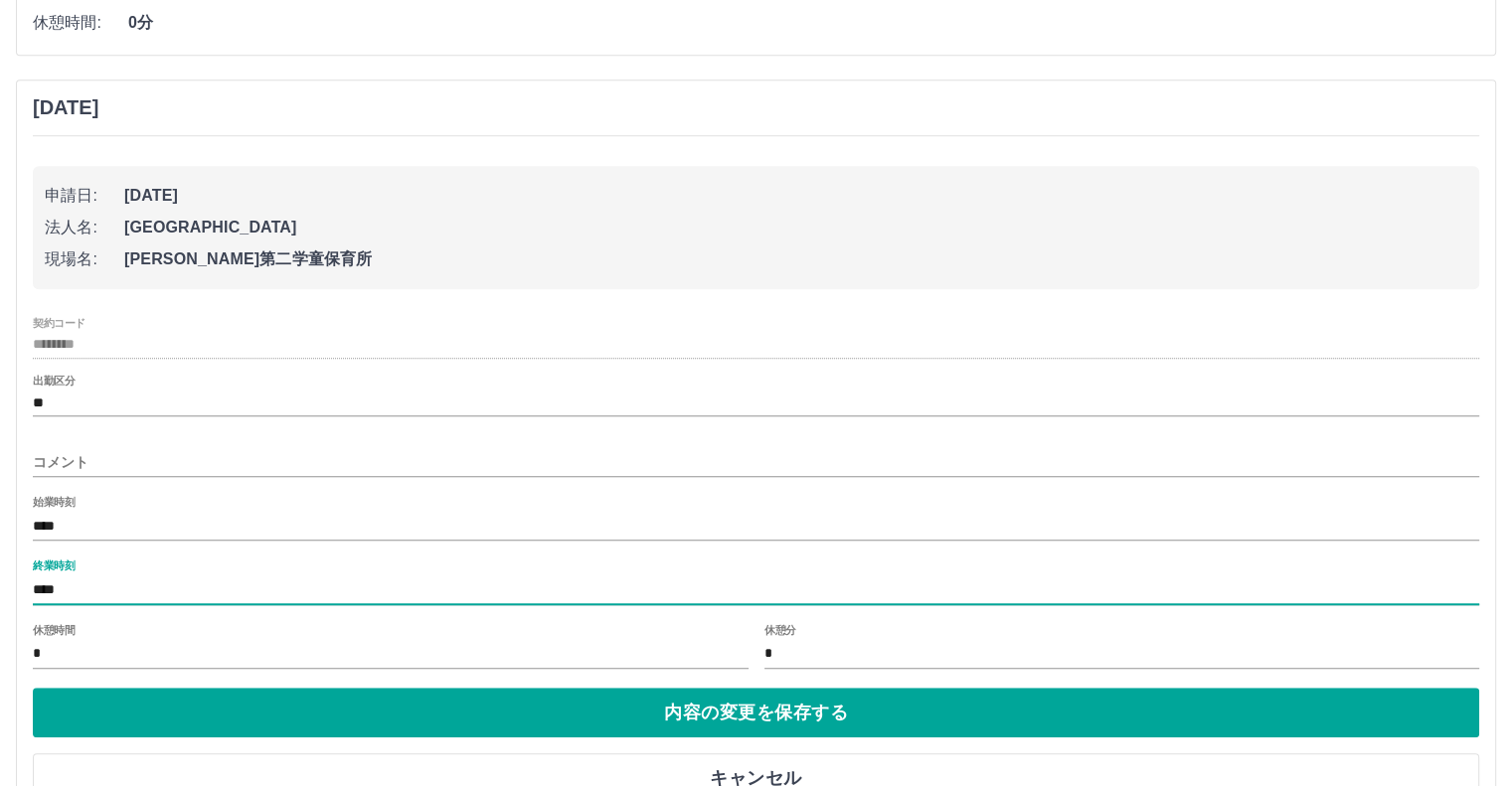 scroll, scrollTop: 1419, scrollLeft: 0, axis: vertical 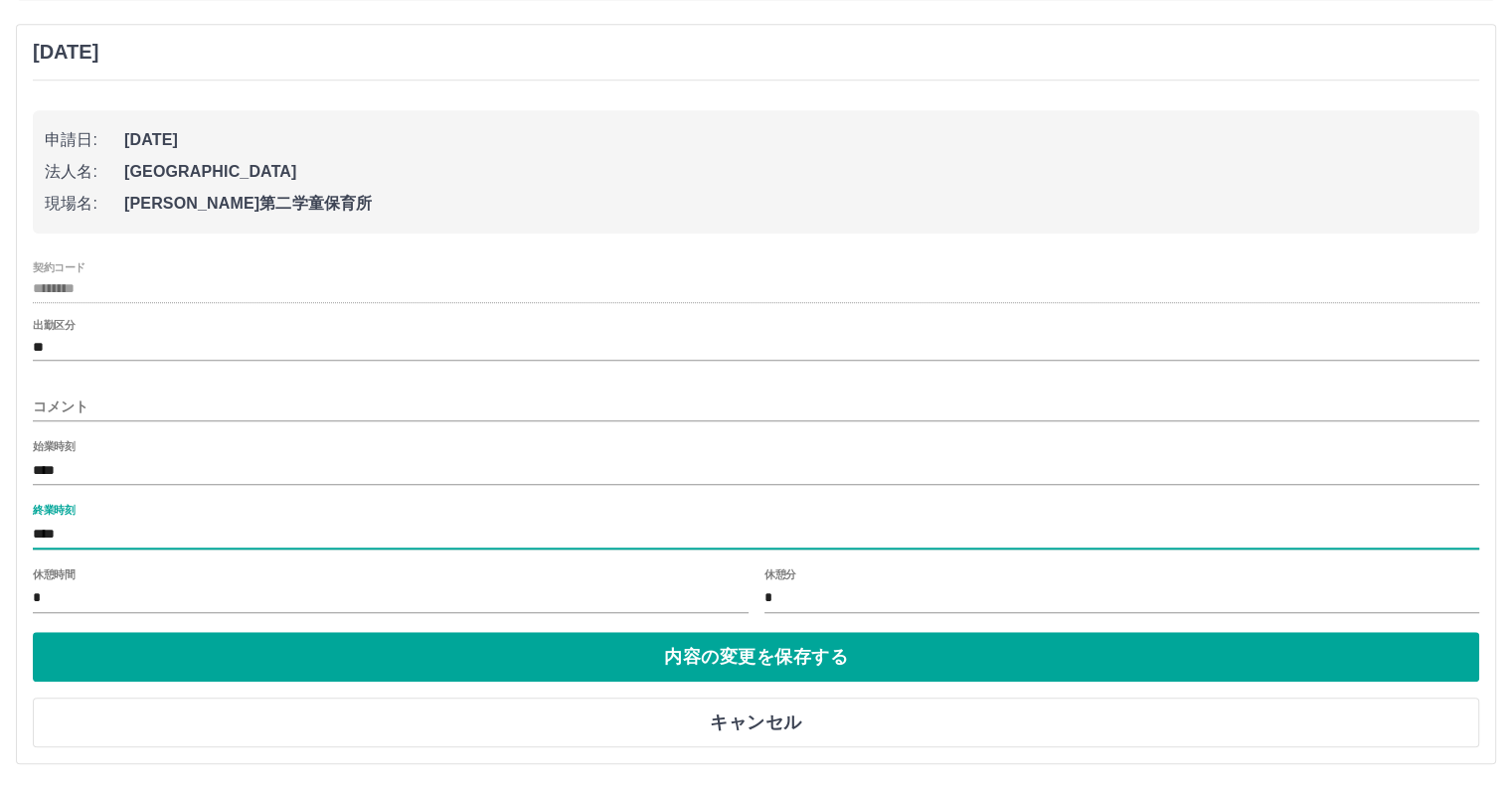 type on "****" 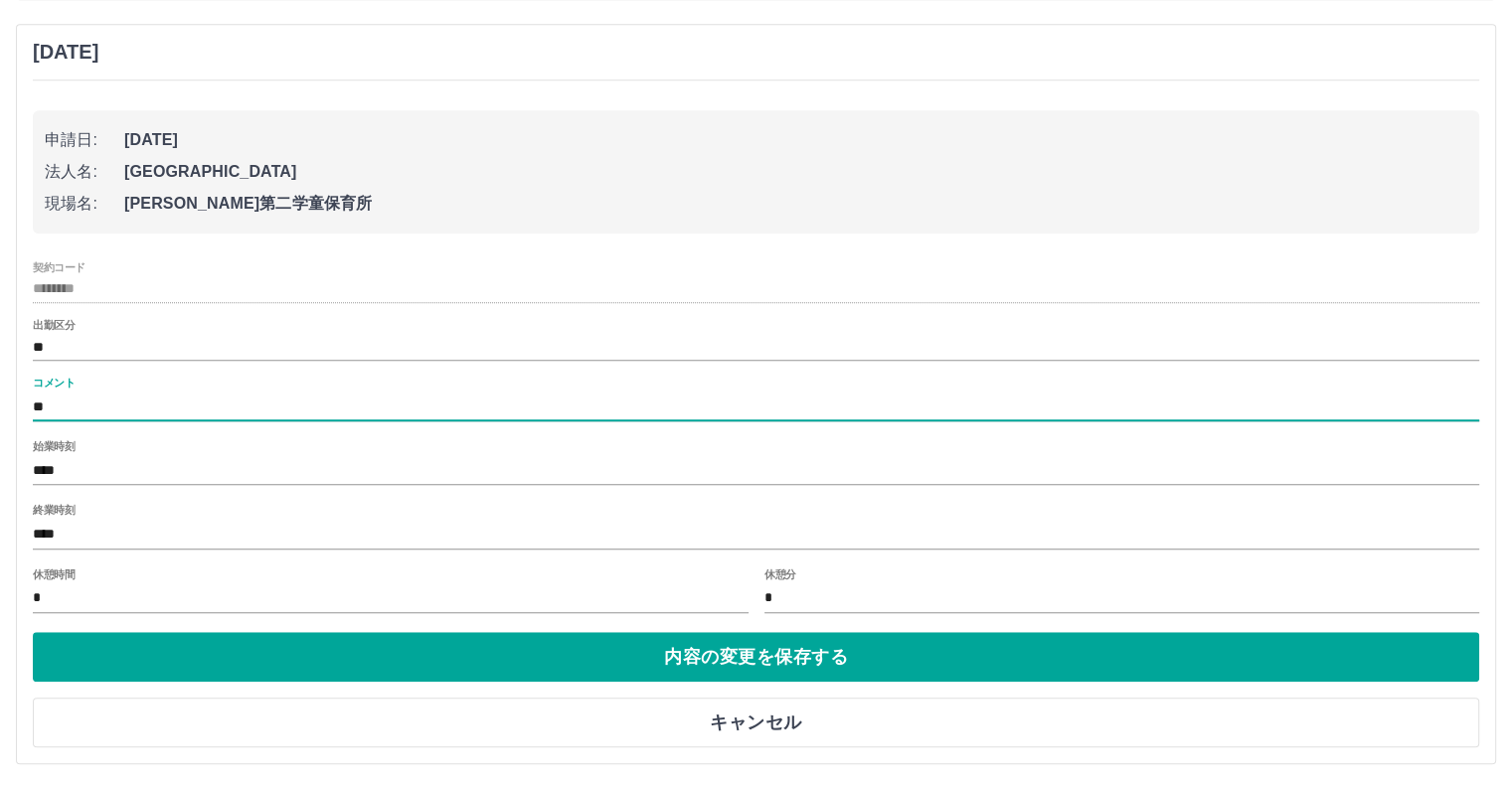 type on "*" 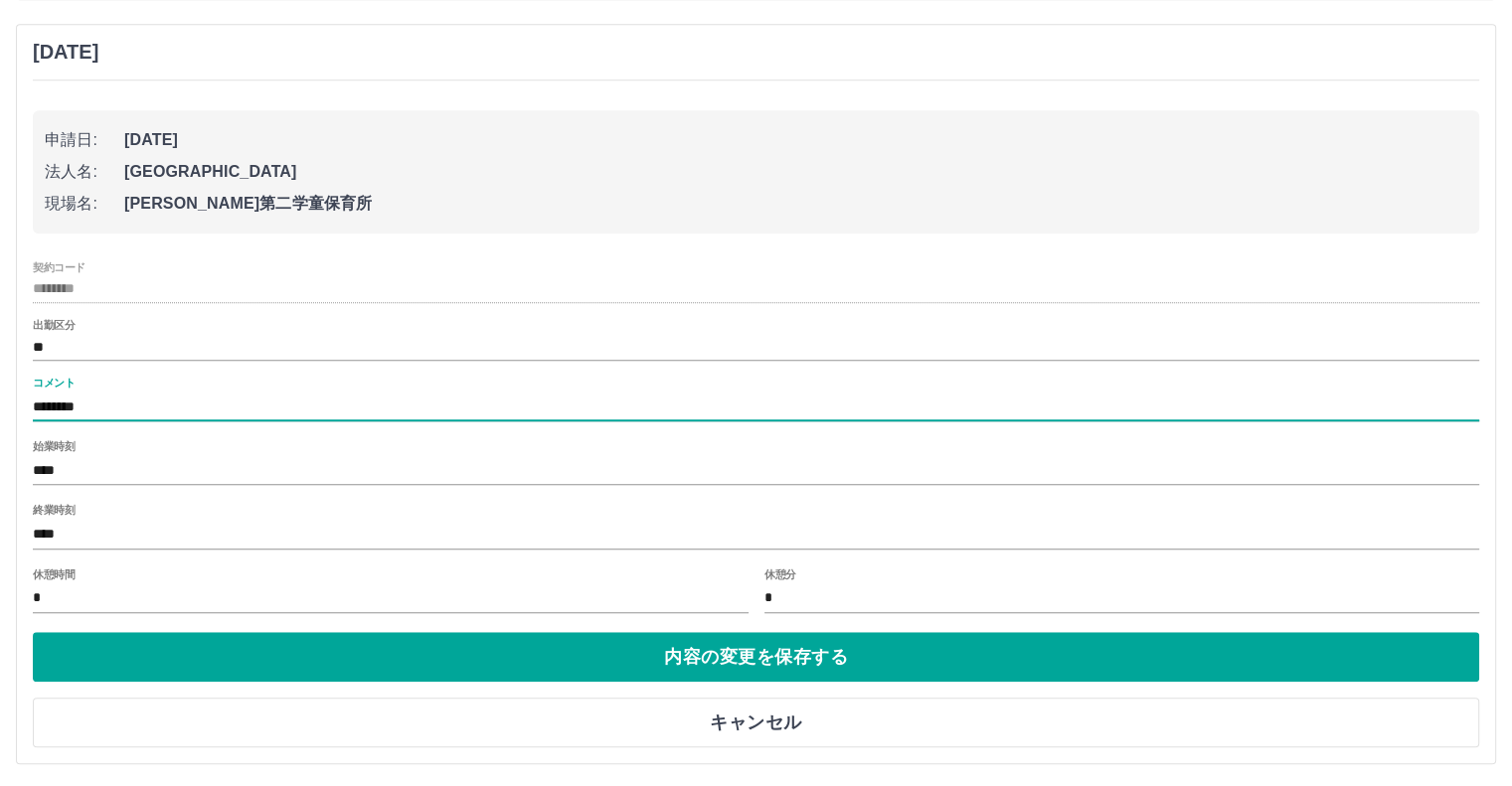 type on "********" 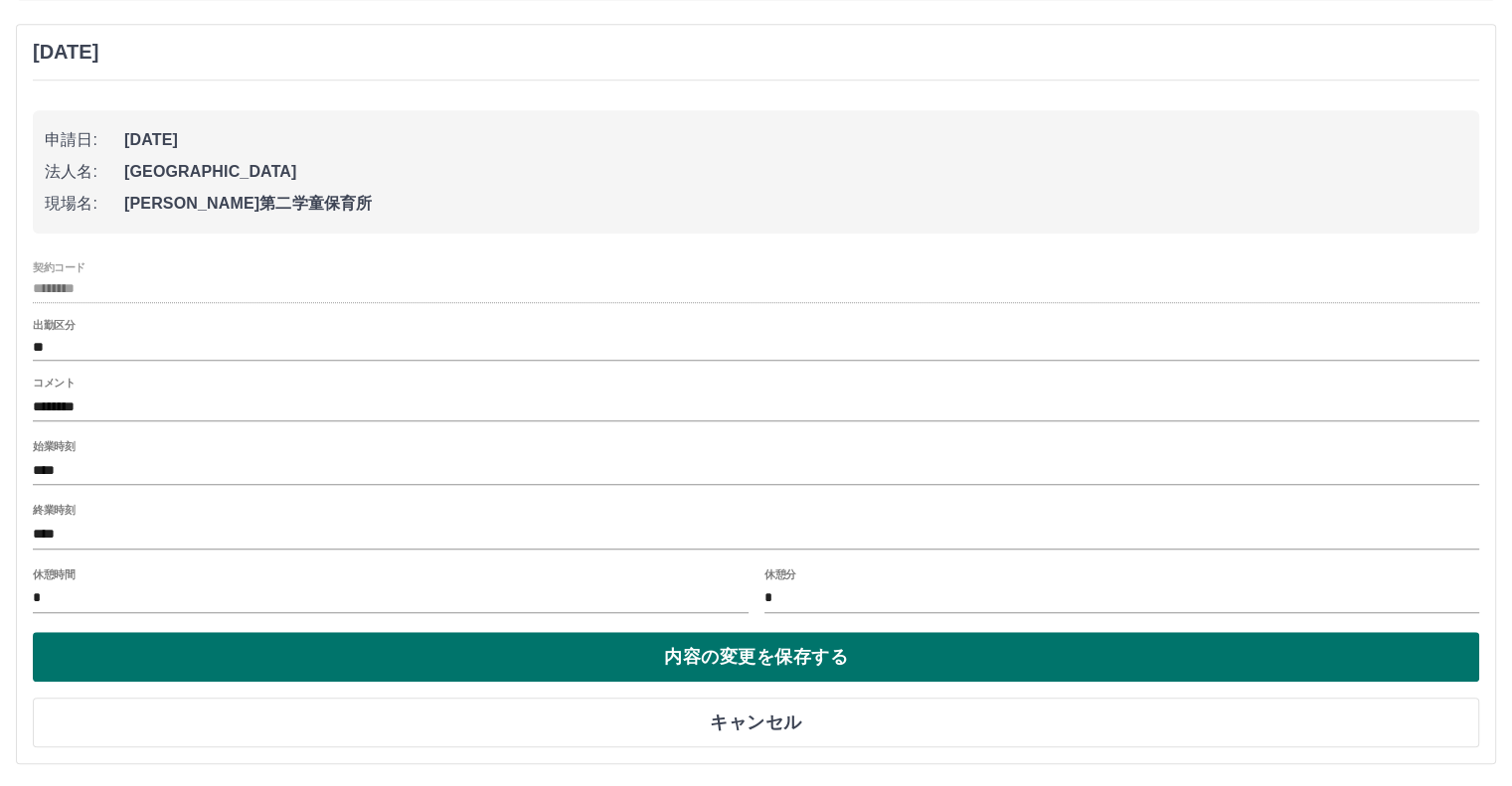 click on "内容の変更を保存する" at bounding box center (756, 657) 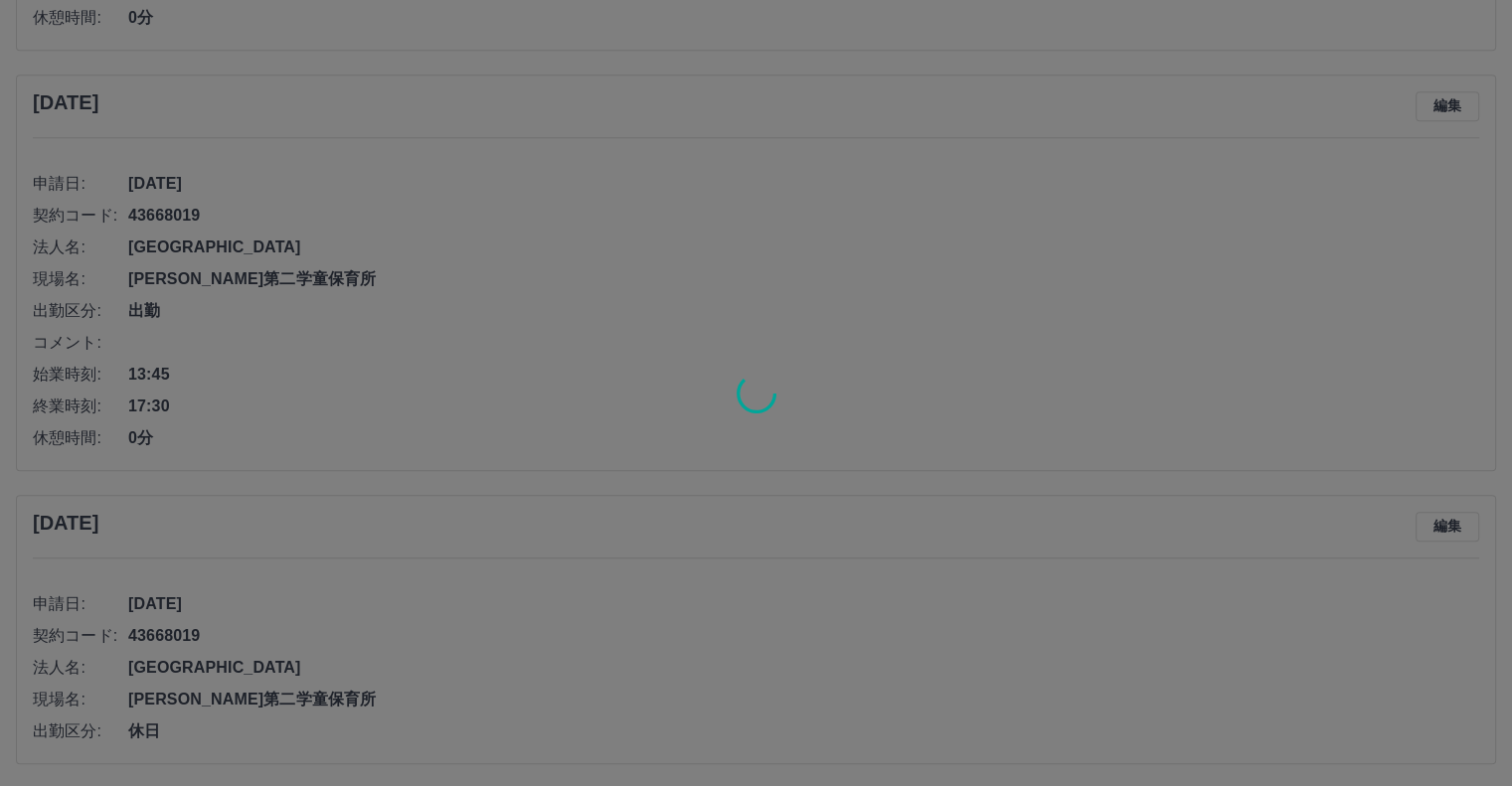 scroll, scrollTop: 1075, scrollLeft: 0, axis: vertical 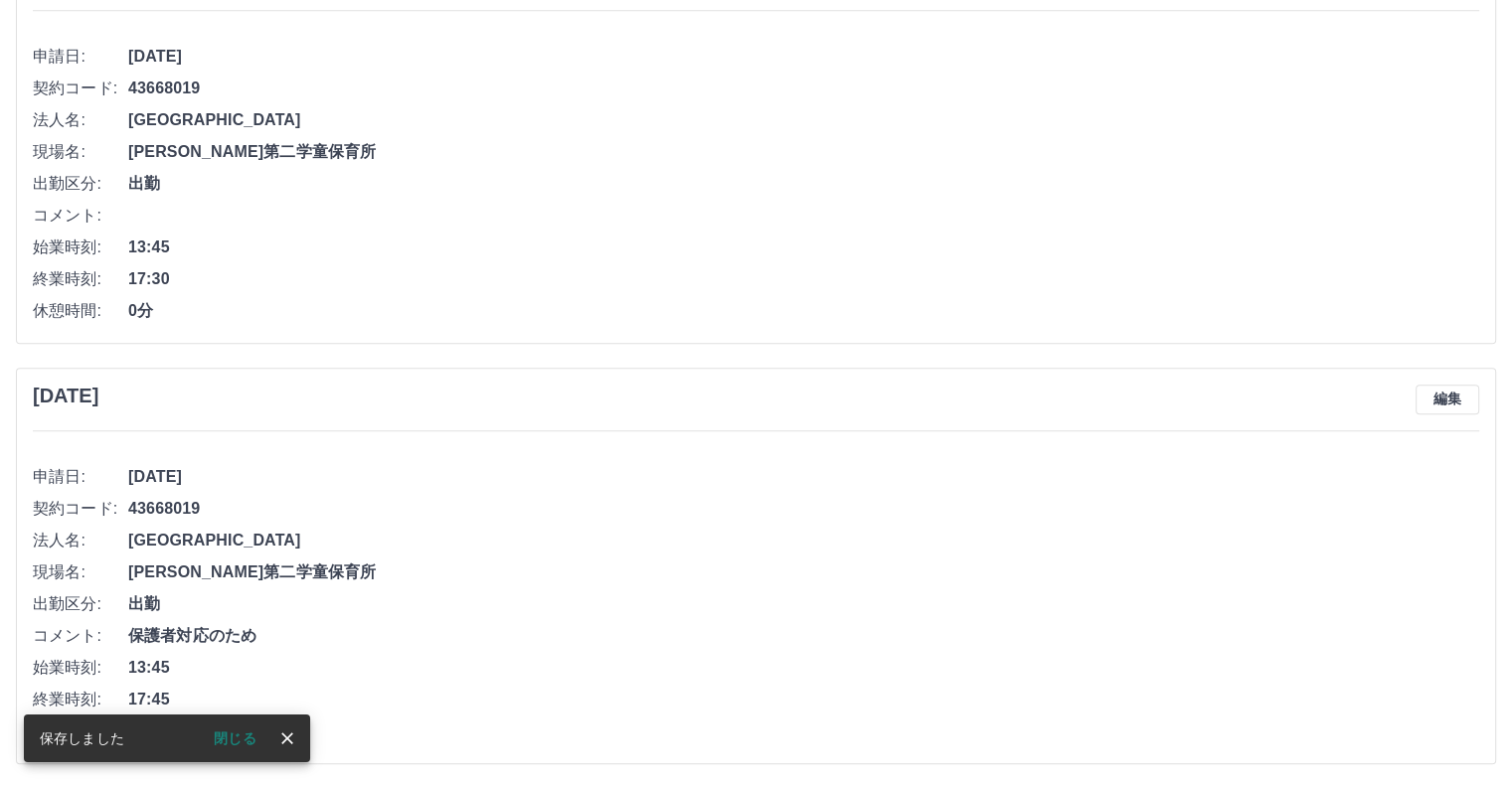 drag, startPoint x: 389, startPoint y: 626, endPoint x: 414, endPoint y: 609, distance: 30.232433 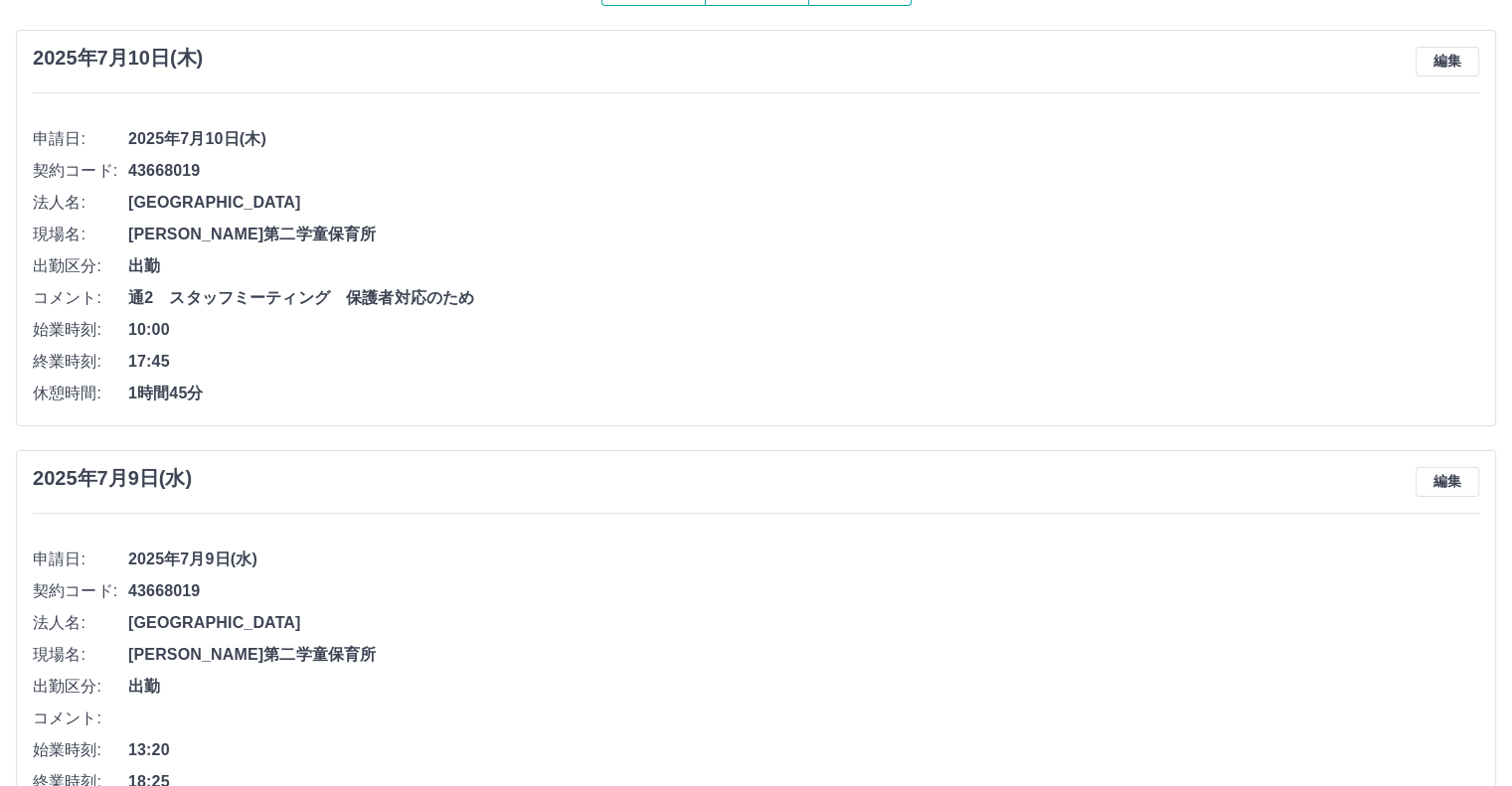 scroll, scrollTop: 0, scrollLeft: 0, axis: both 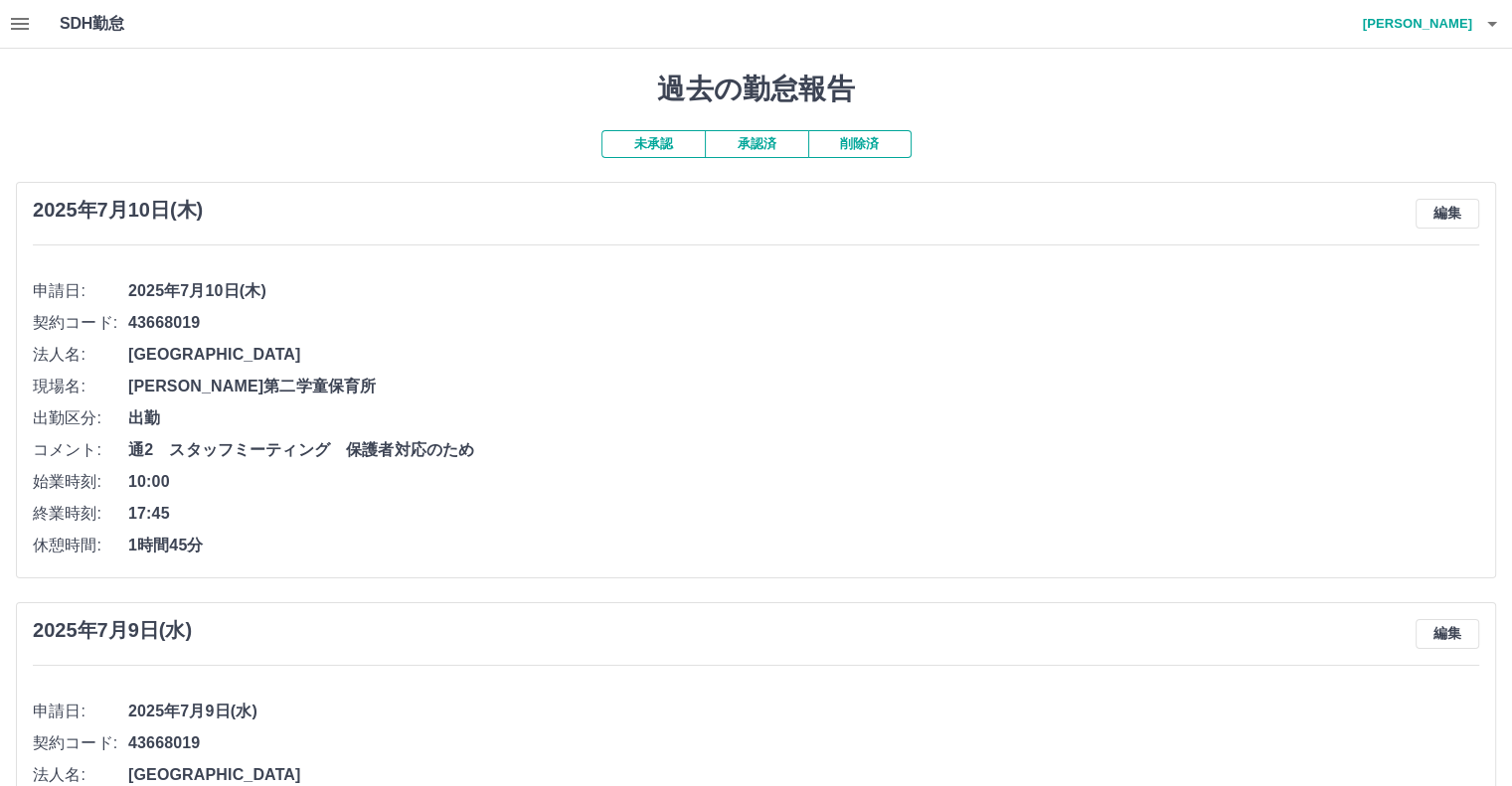click on "過去の勤怠報告 未承認 承認済 削除済 [DATE] 編集 申請日: [DATE] 契約コード: 43668019 法人名: [GEOGRAPHIC_DATA] 現場名: [PERSON_NAME]第二学童保育所 出勤区分: 出勤 コメント: 通2　スタッフミーティング　保護者対応のため 始業時刻: 10:00 終業時刻: 17:45 休憩時間: 1時間45分 [DATE] 編集 申請日: [DATE] 契約コード: 43668019 法人名: [GEOGRAPHIC_DATA] 現場名: [PERSON_NAME]第二学童保育所 出勤区分: 出勤 コメント: 始業時刻: 13:20 終業時刻: 18:25 休憩時間: 0分 [DATE] 編集 申請日: [DATE] 契約コード: 43668019 法人名: [GEOGRAPHIC_DATA] 現場名: [PERSON_NAME][GEOGRAPHIC_DATA] 出勤区分: 出勤 コメント: 始業時刻: 13:45 終業時刻: 17:30 休憩時間: 0分 [DATE] 編集 申請日: [DATE] 契約コード: 43668019 法人名: [GEOGRAPHIC_DATA] 現場名: [PERSON_NAME][GEOGRAPHIC_DATA] 出勤区分: 13:45" at bounding box center [756, 956] 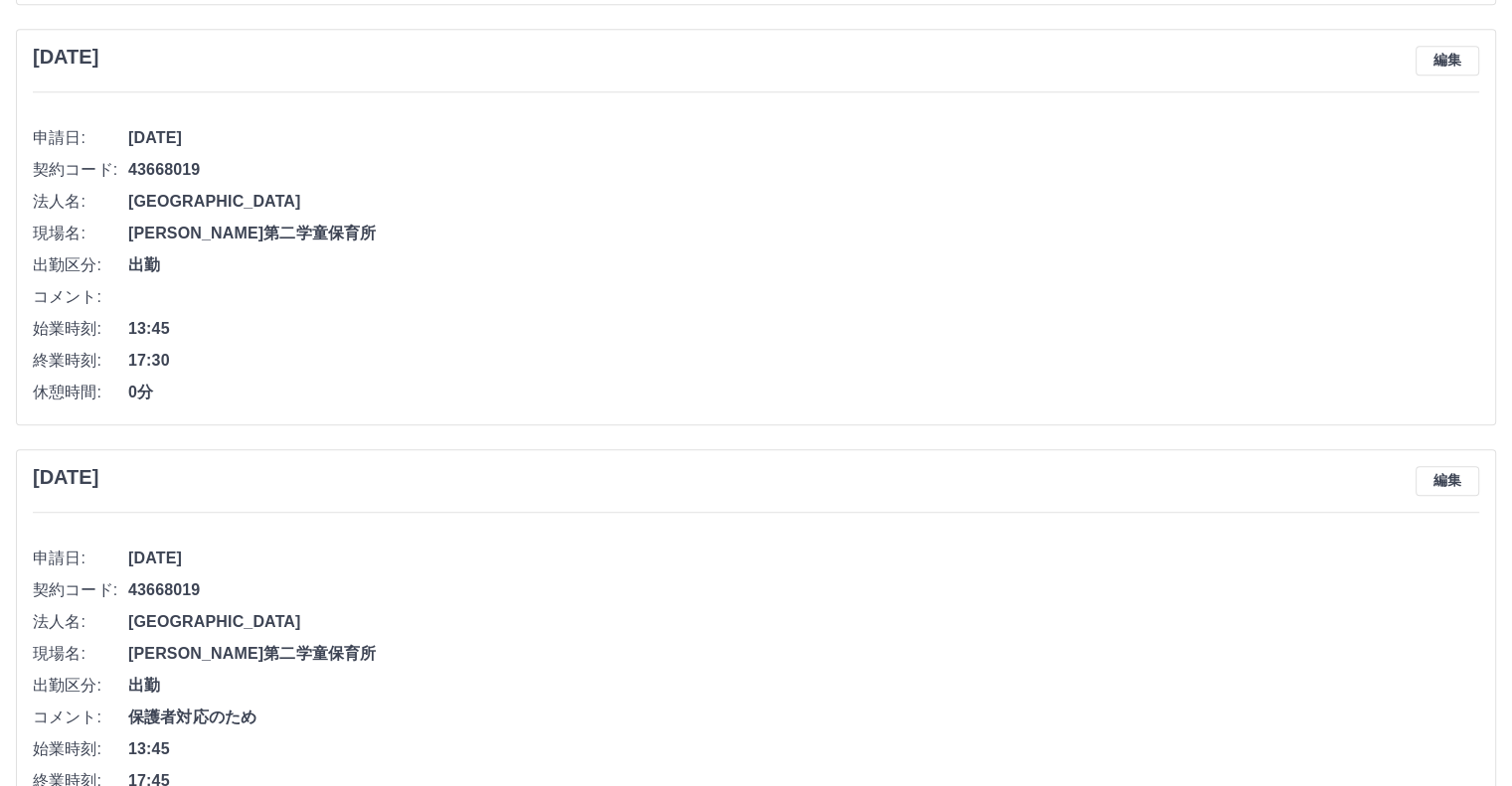 scroll, scrollTop: 1075, scrollLeft: 0, axis: vertical 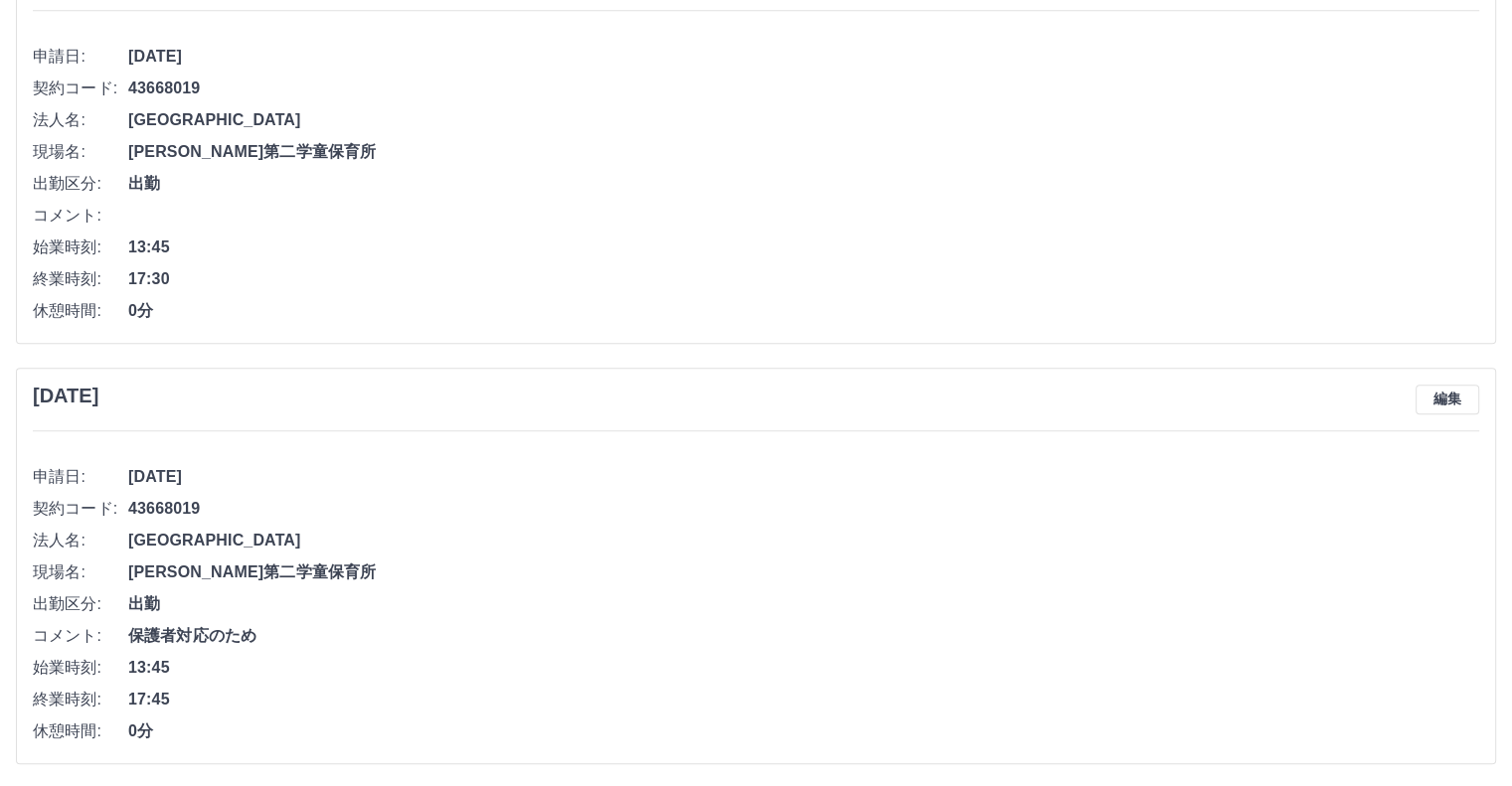 click on "[DATE] 編集" at bounding box center (756, 399) 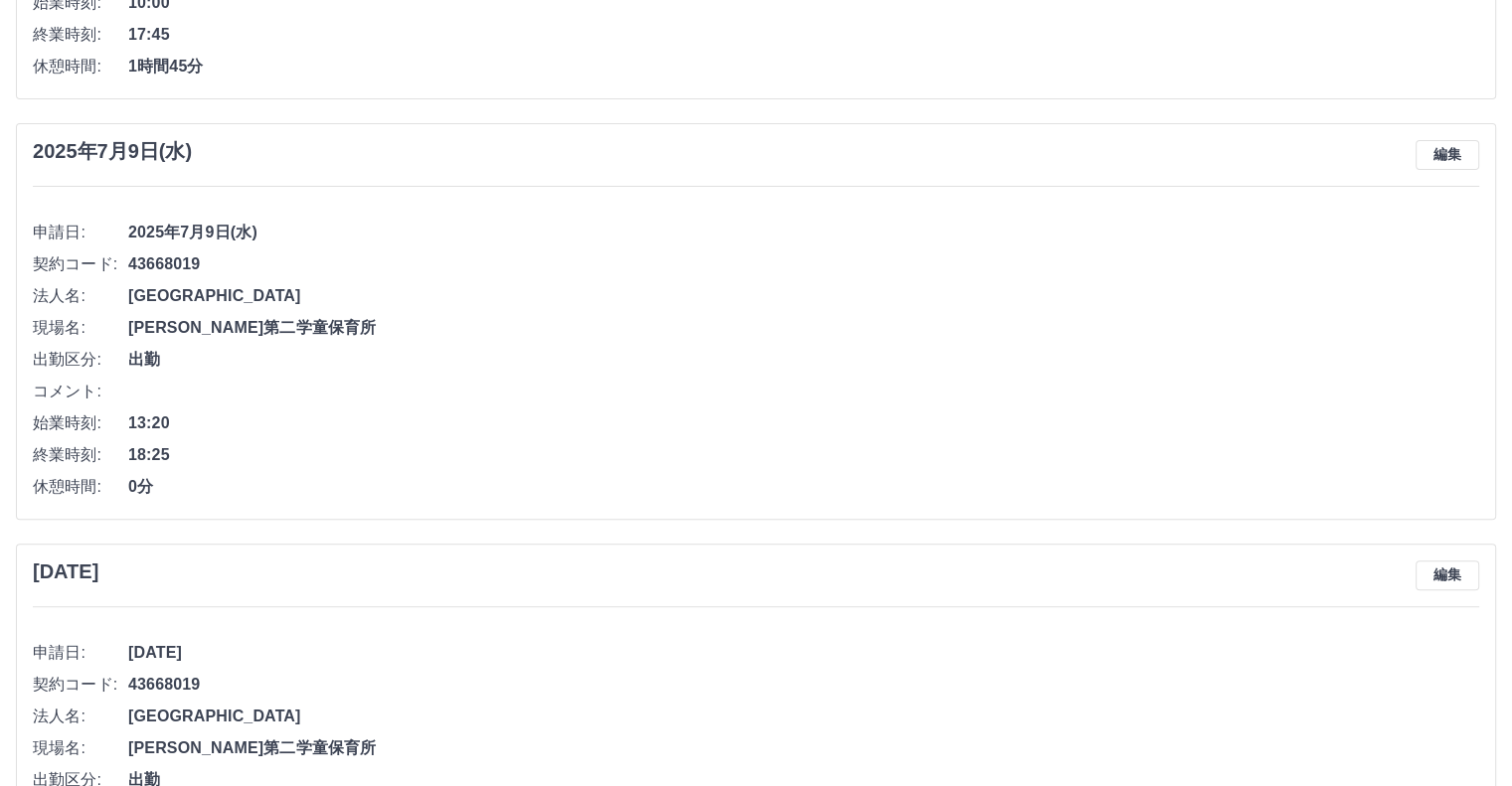 scroll, scrollTop: 0, scrollLeft: 0, axis: both 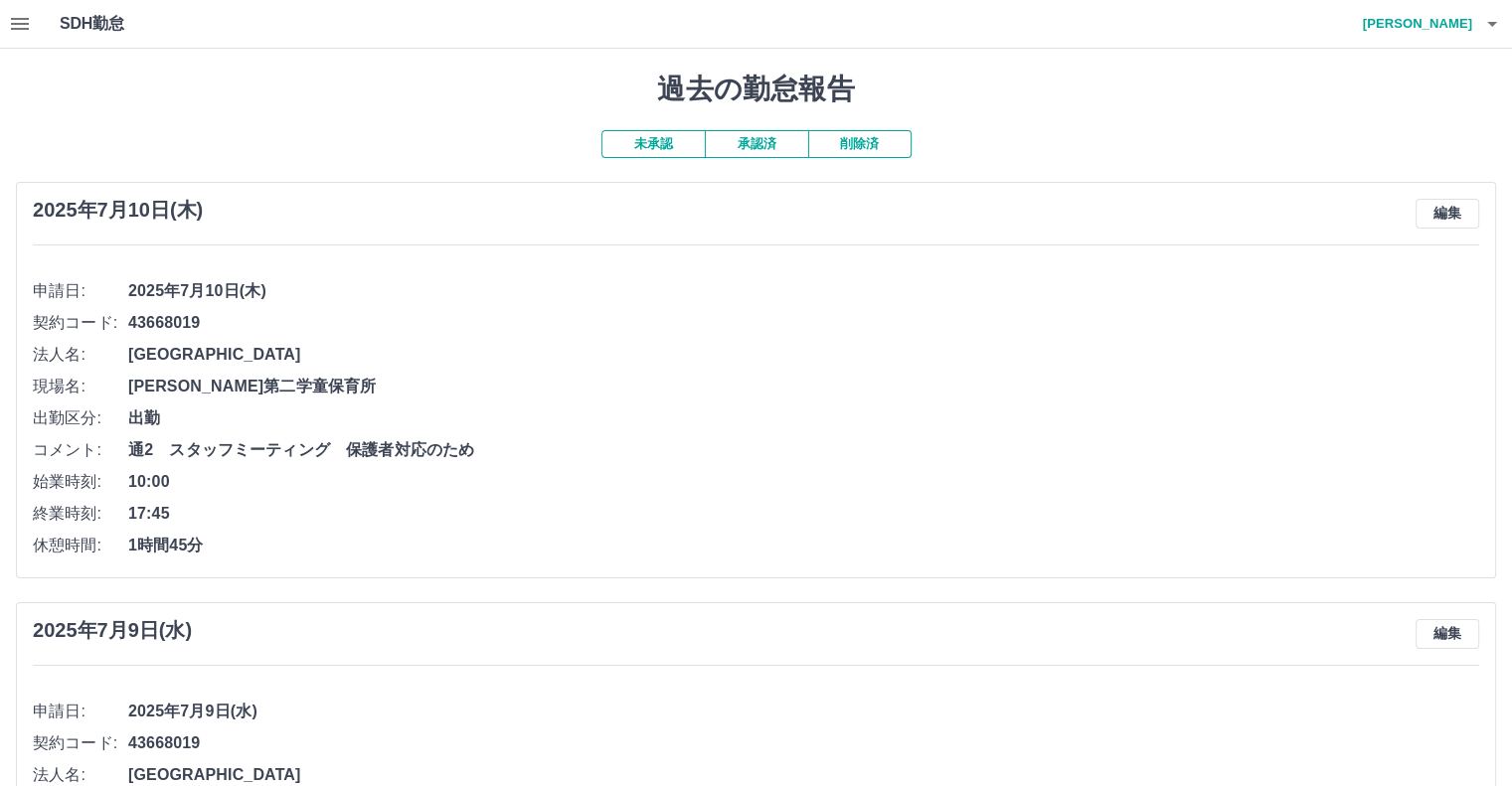 drag, startPoint x: 388, startPoint y: 95, endPoint x: 467, endPoint y: 94, distance: 79.00633 